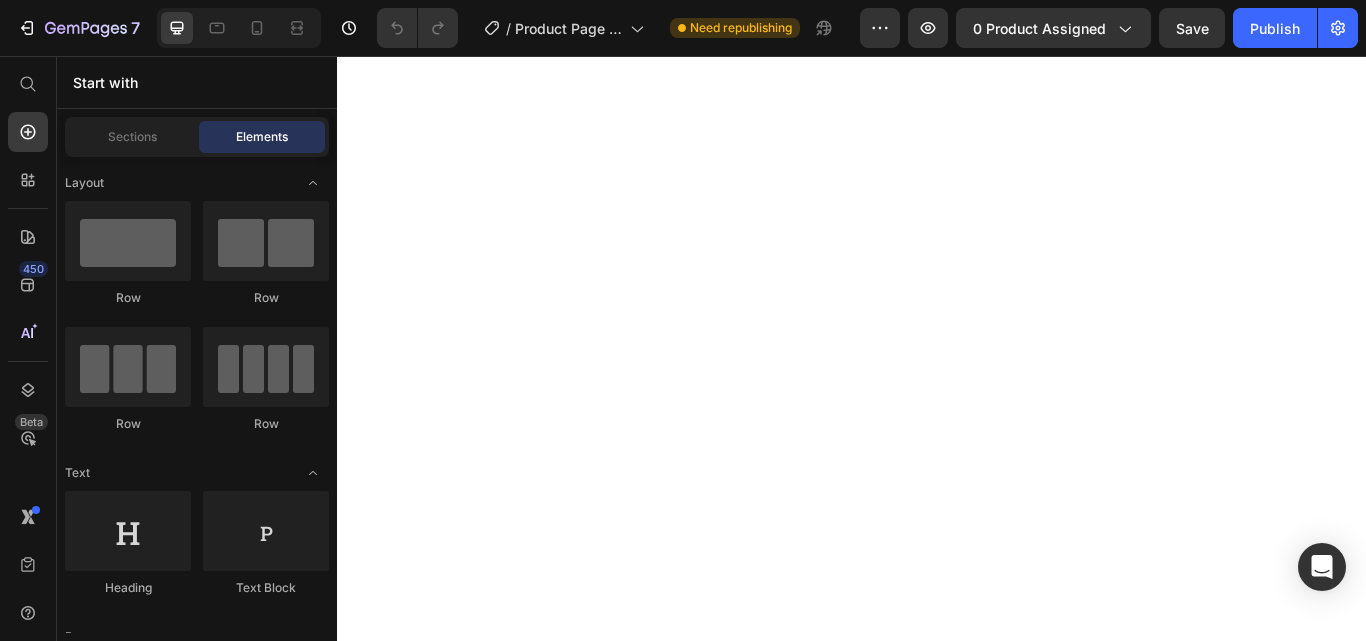 scroll, scrollTop: 0, scrollLeft: 0, axis: both 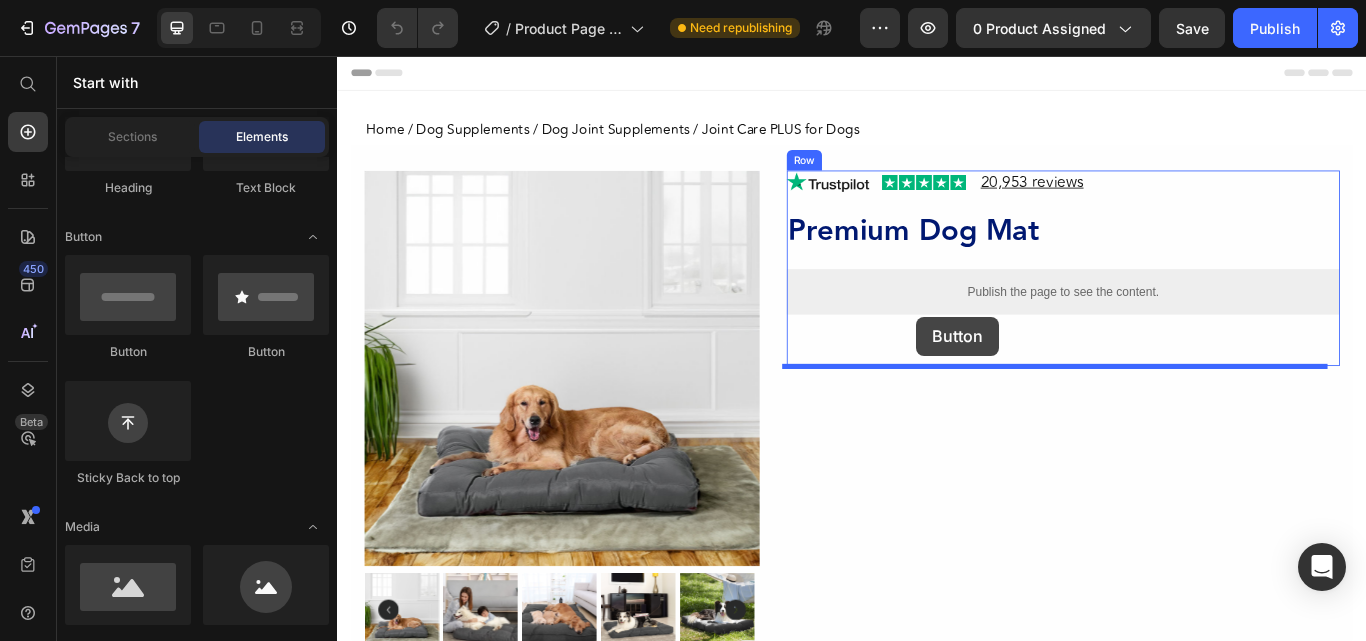 drag, startPoint x: 995, startPoint y: 320, endPoint x: 1012, endPoint y: 360, distance: 43.462627 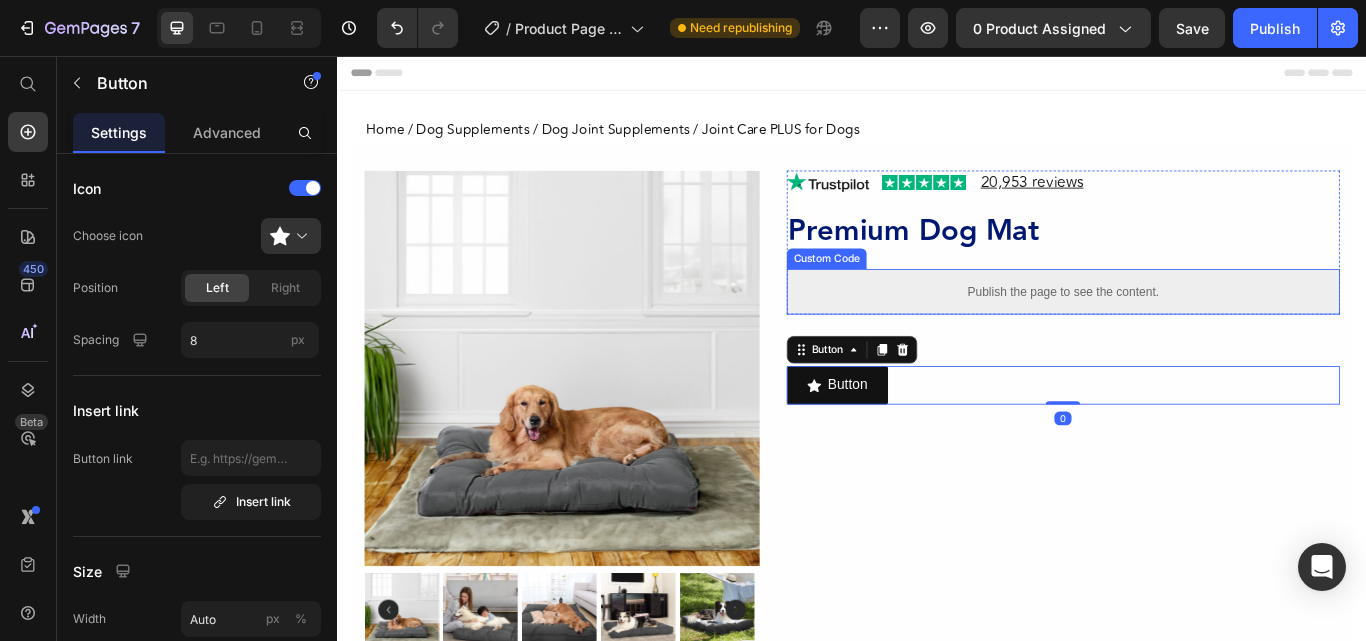 click on "Publish the page to see the content." at bounding box center [1183, 331] 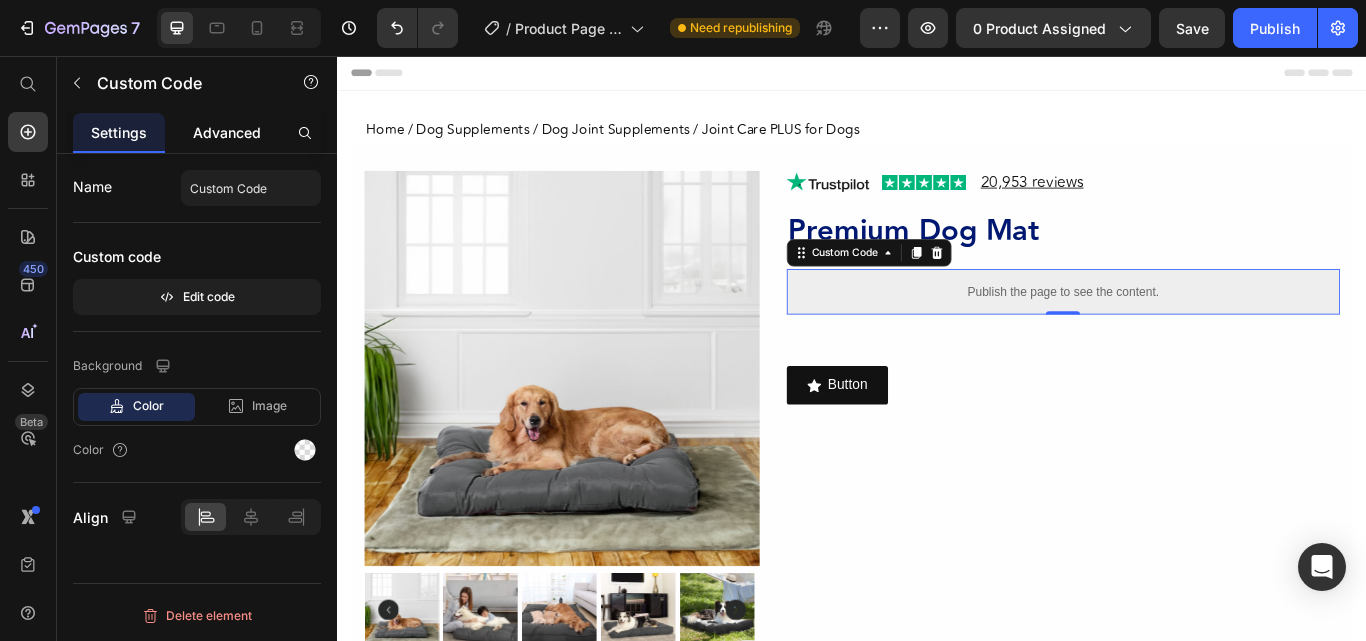 click on "Advanced" at bounding box center [227, 132] 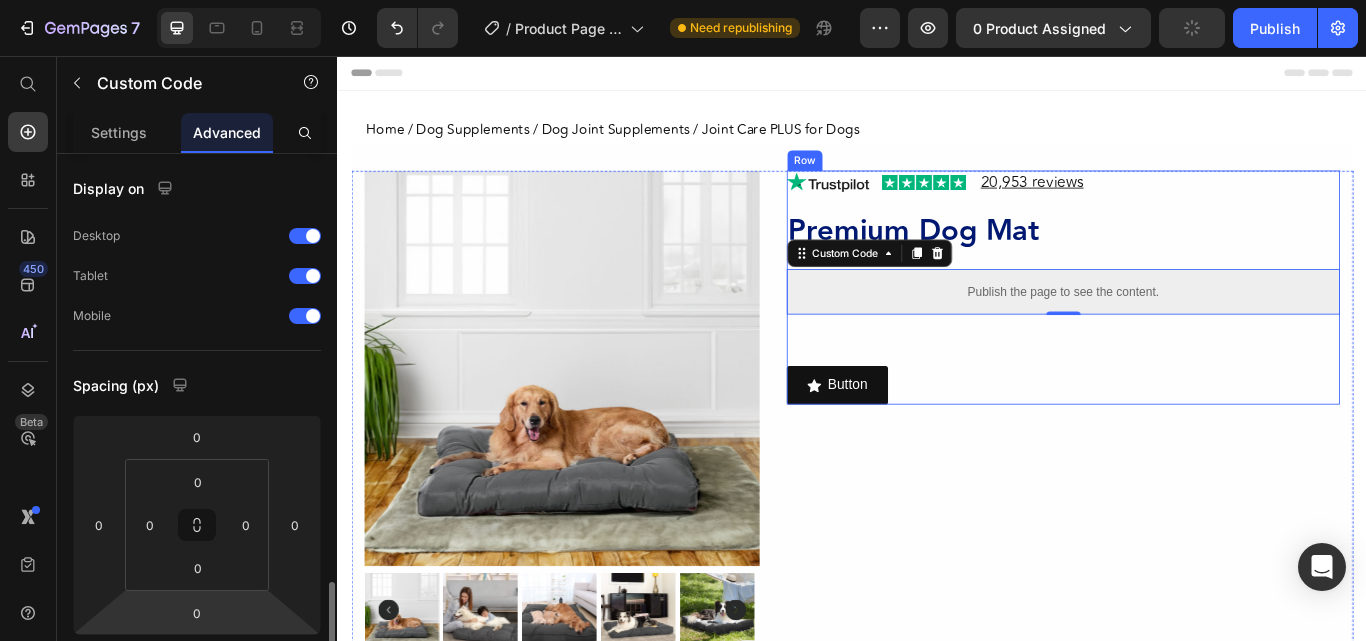 scroll, scrollTop: 300, scrollLeft: 0, axis: vertical 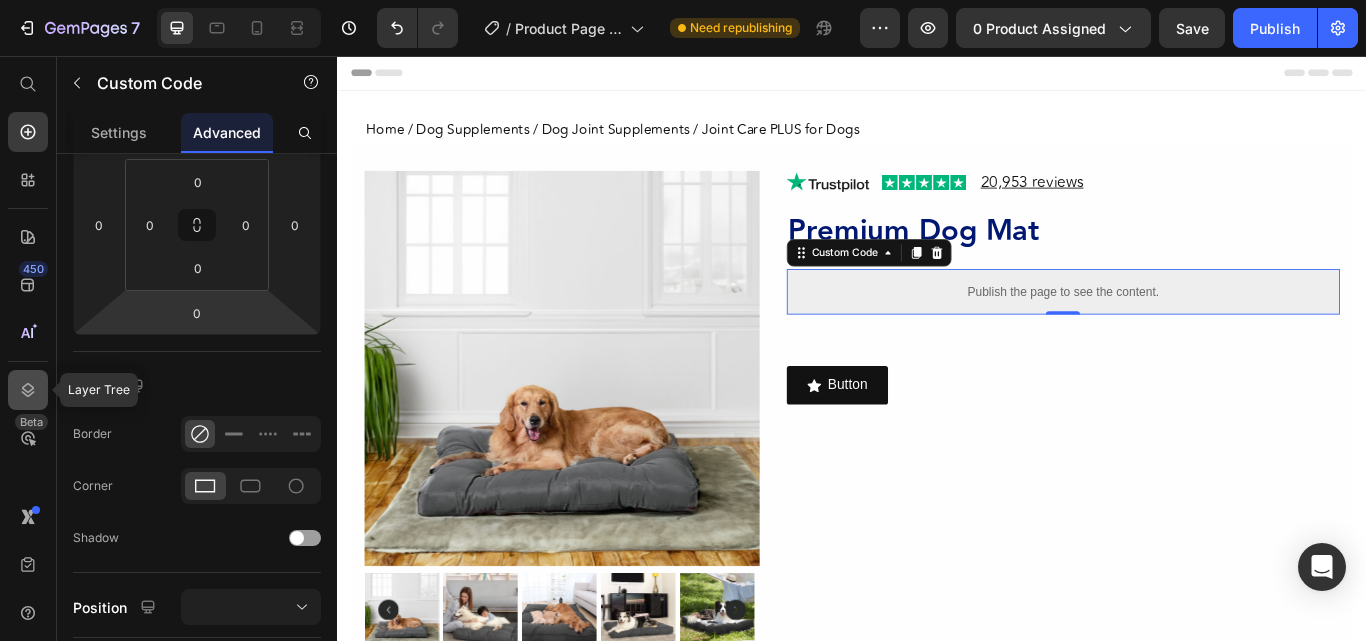 click 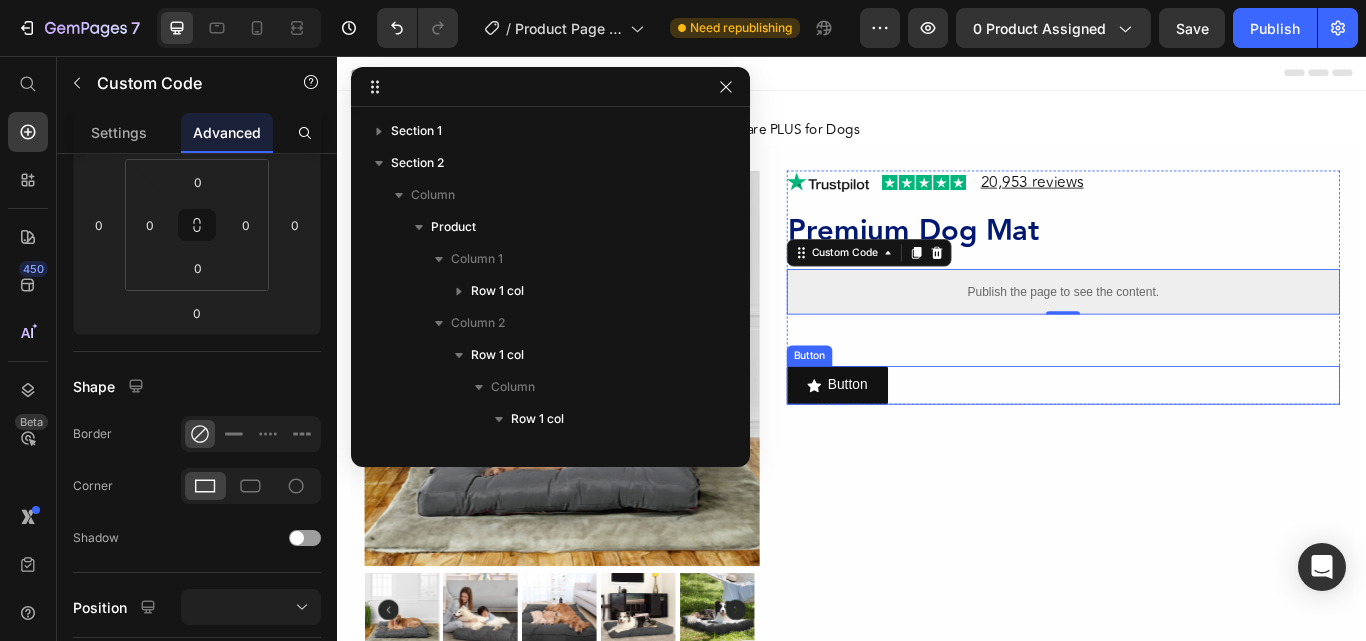 scroll, scrollTop: 283, scrollLeft: 0, axis: vertical 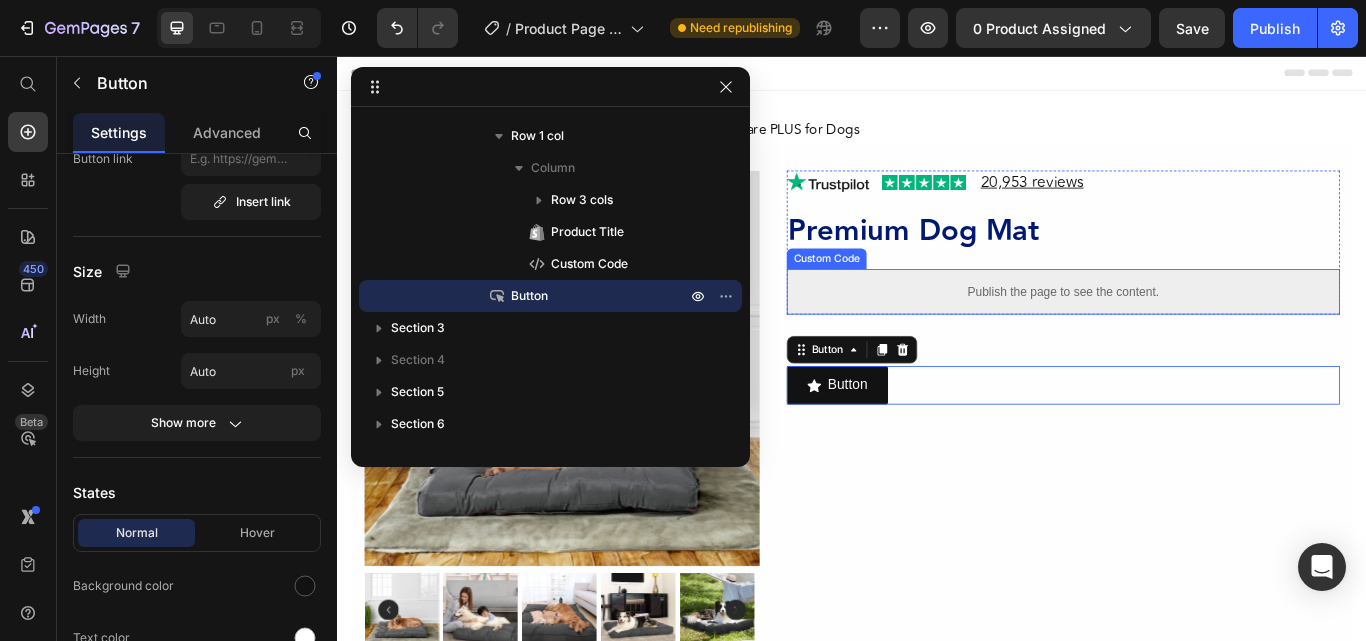 drag, startPoint x: 875, startPoint y: 409, endPoint x: 1057, endPoint y: 359, distance: 188.74321 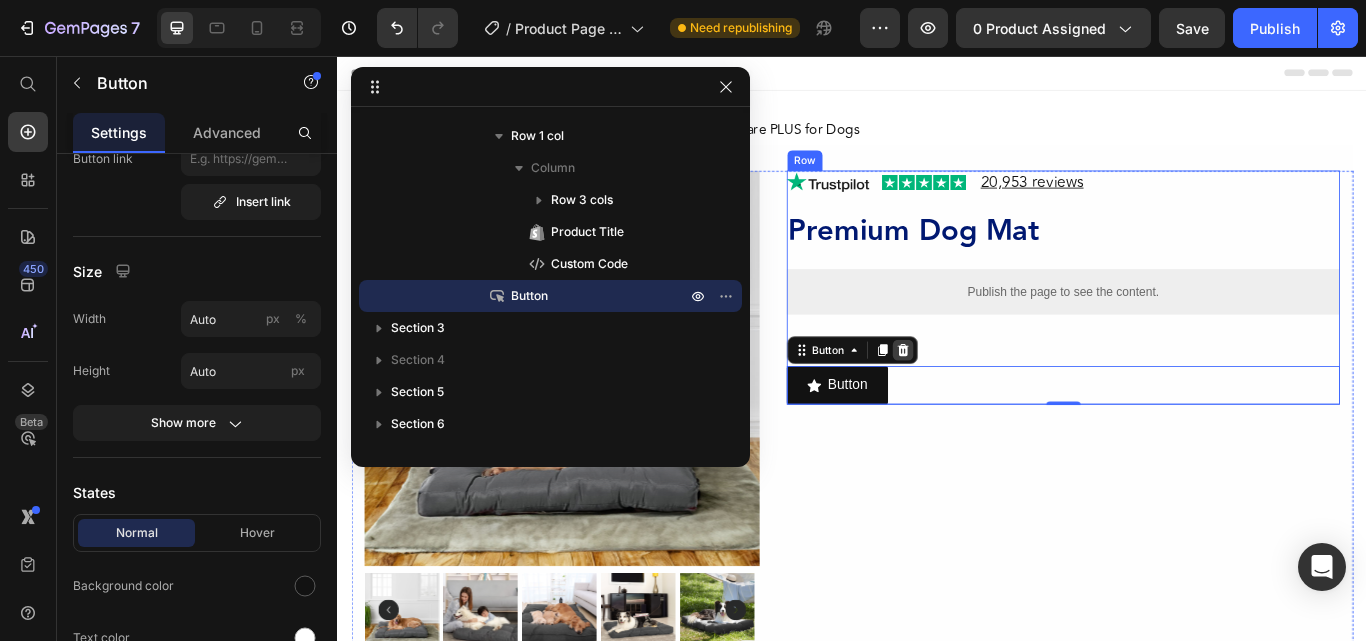 drag, startPoint x: 1057, startPoint y: 359, endPoint x: 994, endPoint y: 396, distance: 73.061615 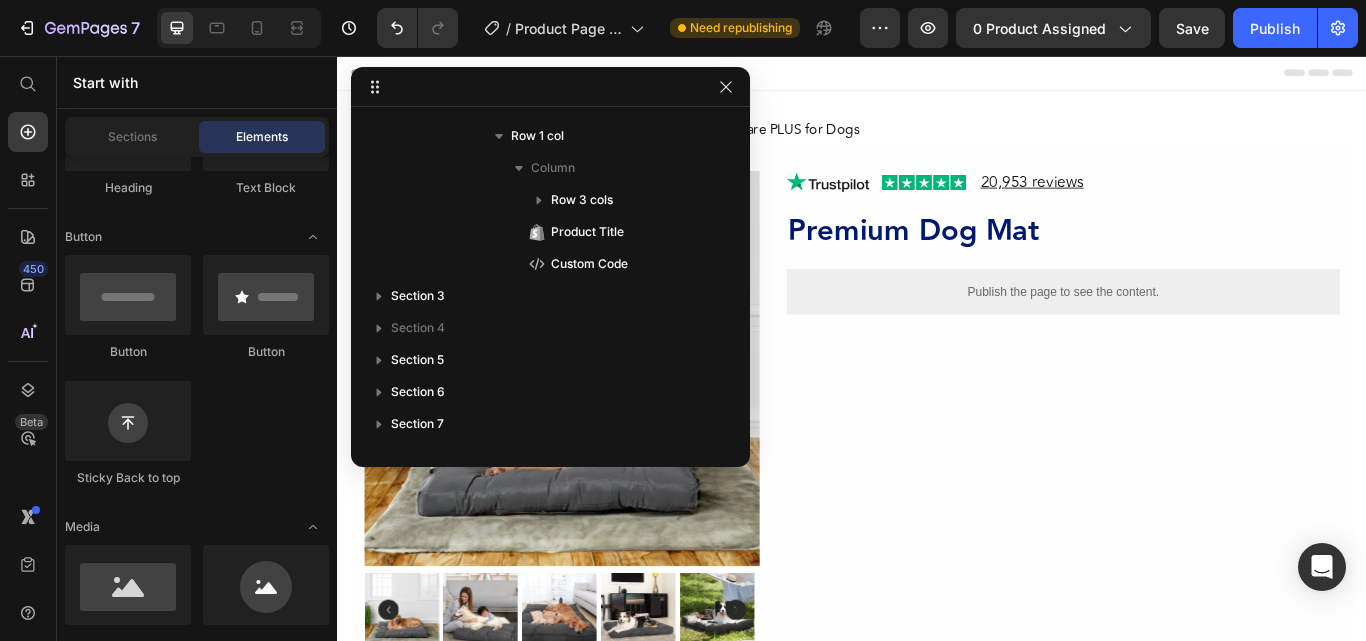 scroll, scrollTop: 0, scrollLeft: 0, axis: both 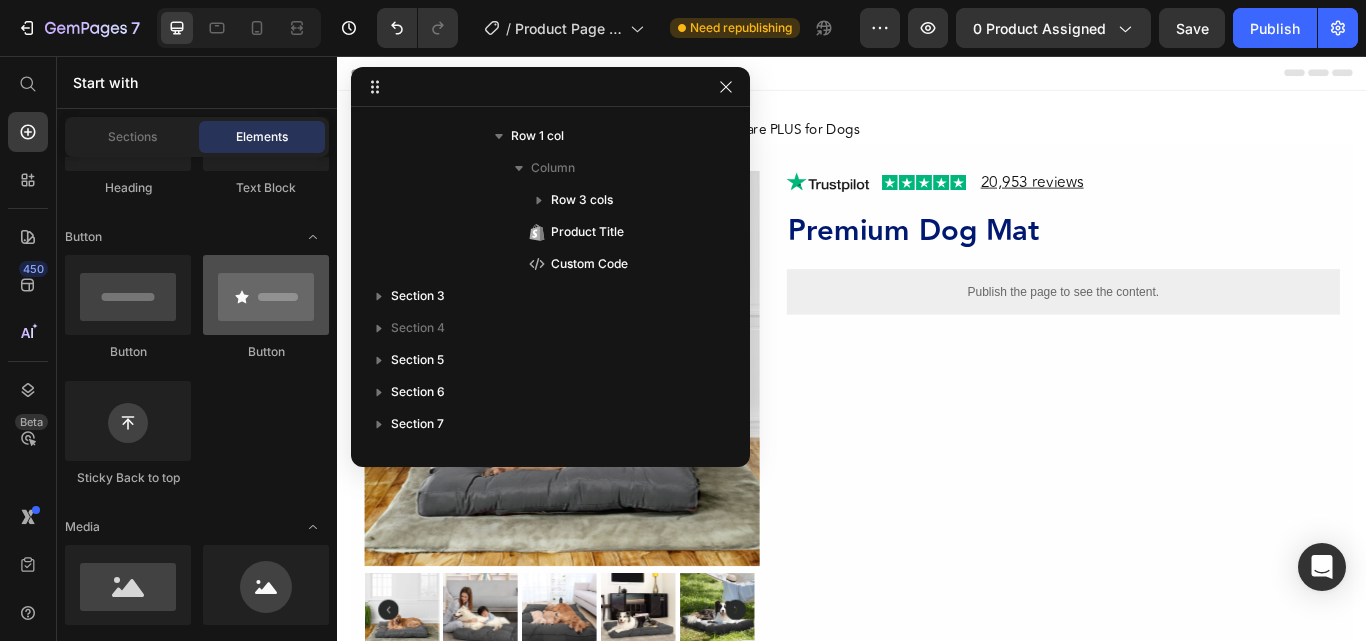 click at bounding box center [266, 295] 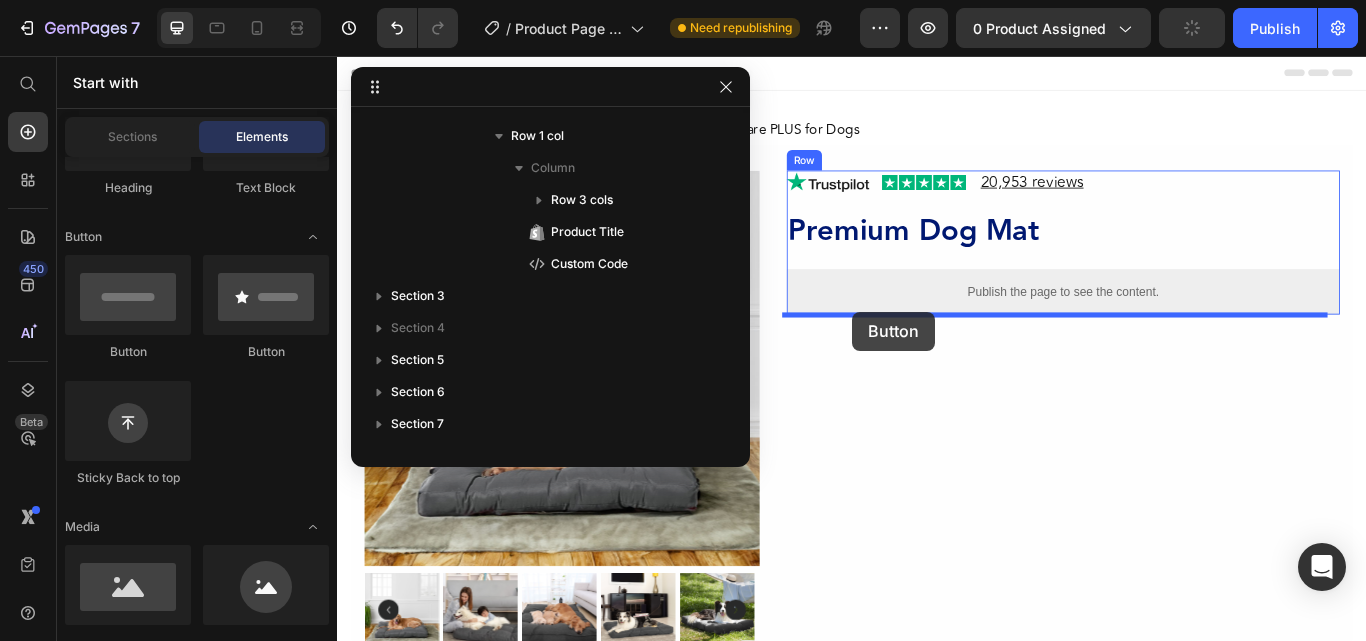 drag, startPoint x: 1182, startPoint y: 363, endPoint x: 937, endPoint y: 354, distance: 245.16525 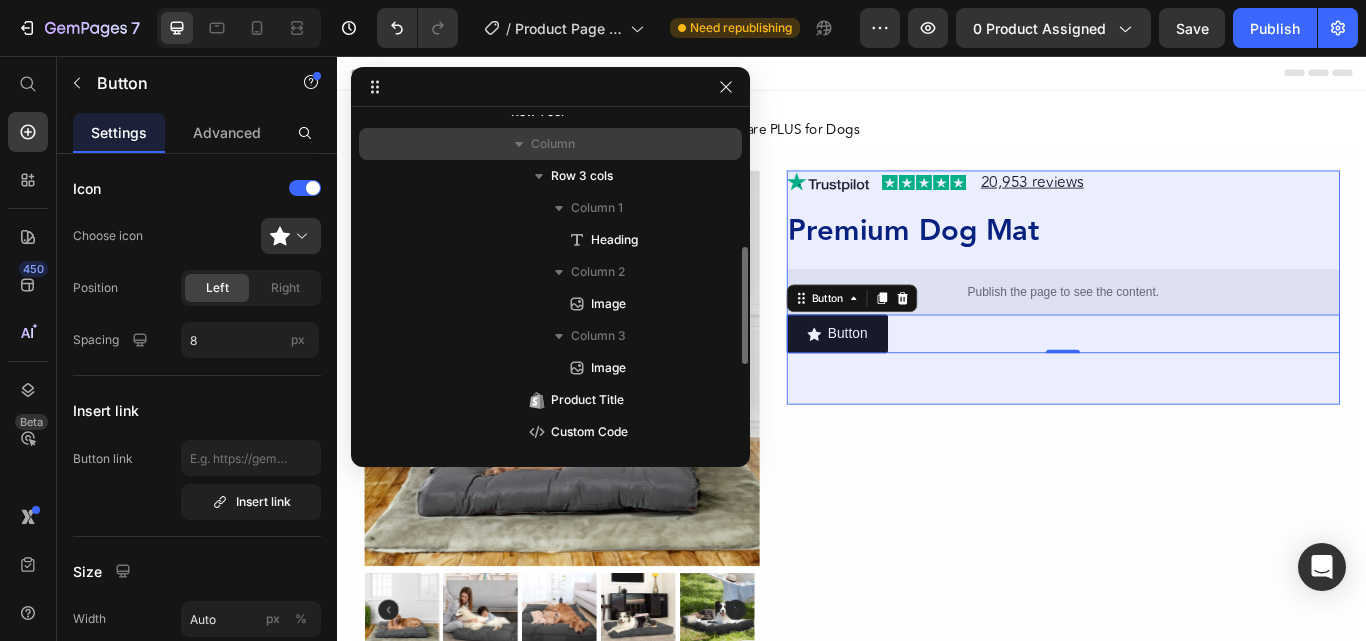 scroll, scrollTop: 271, scrollLeft: 0, axis: vertical 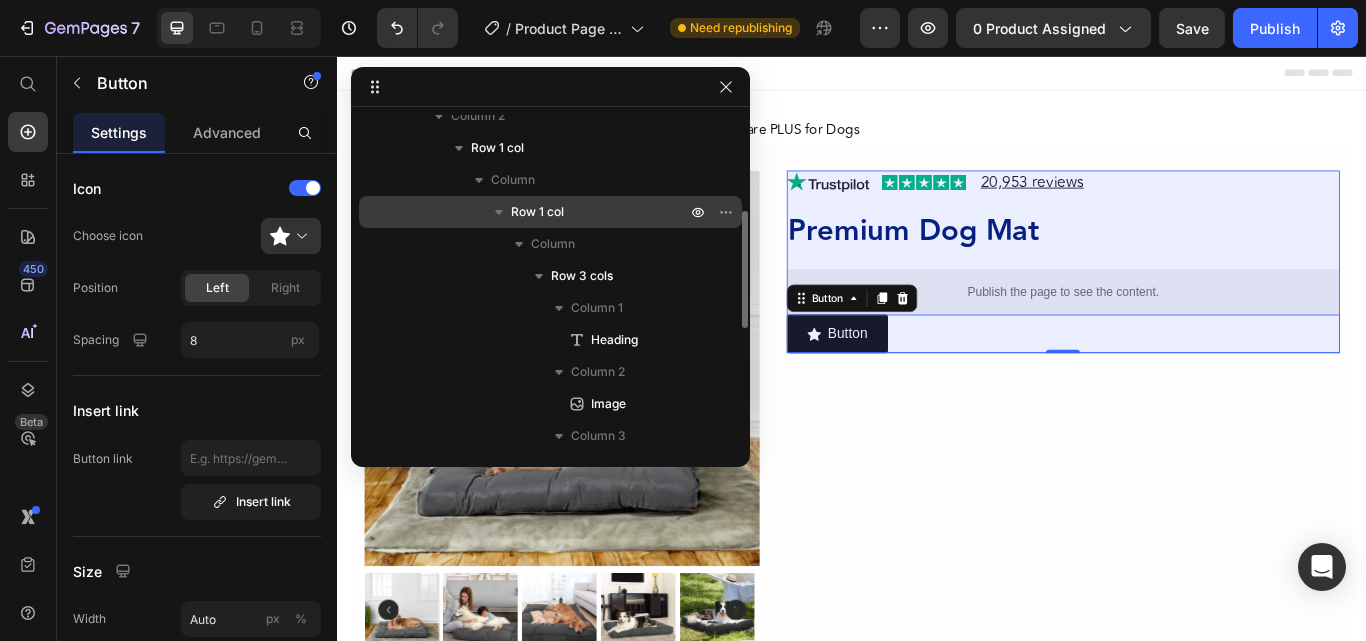 click on "Row 1 col" at bounding box center [537, 212] 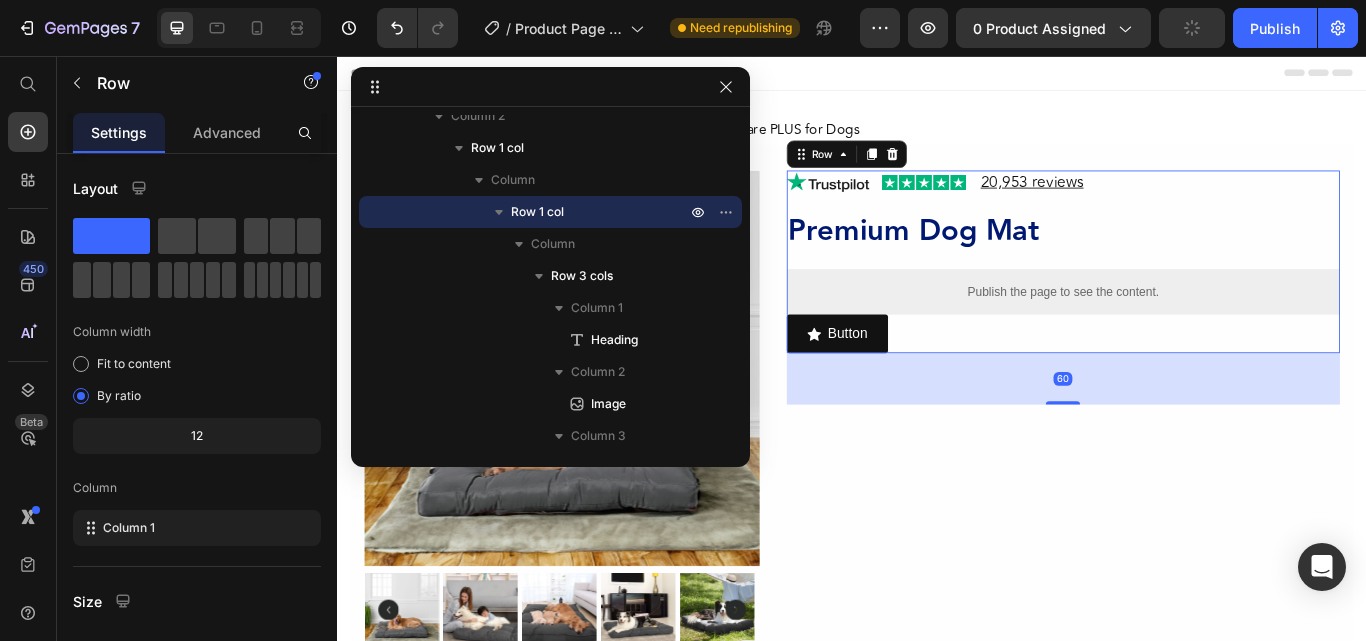 click on "Advanced" at bounding box center (227, 132) 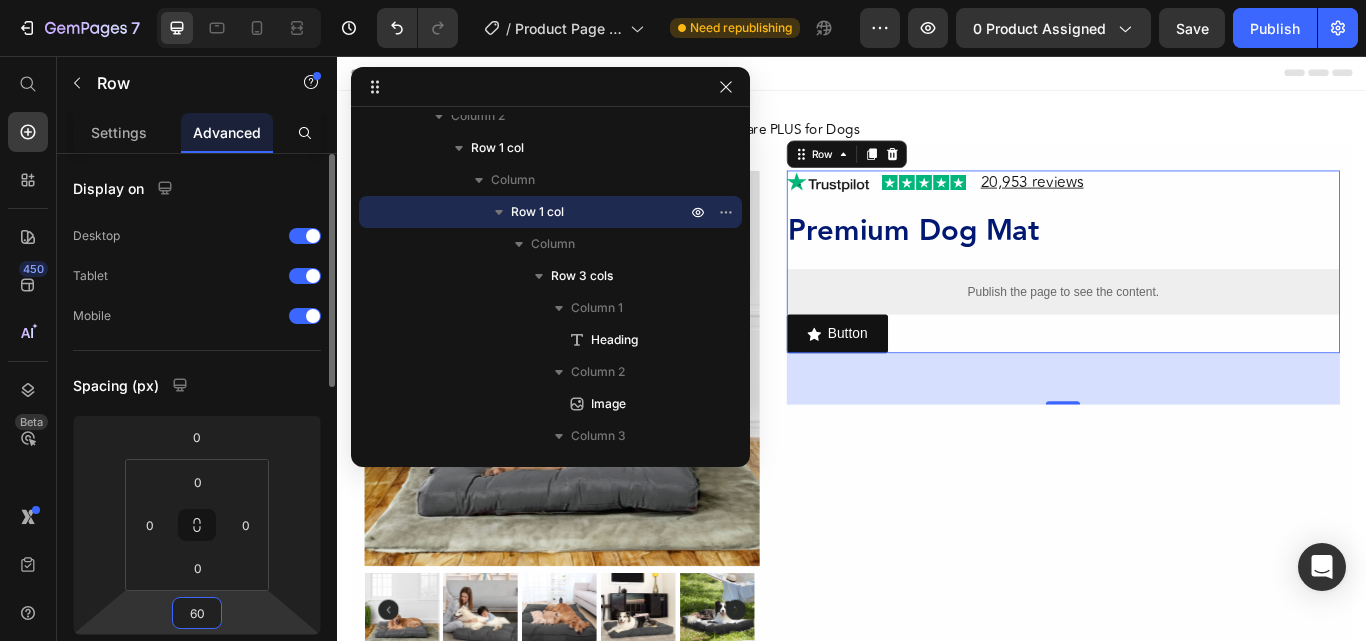click on "60" at bounding box center (197, 613) 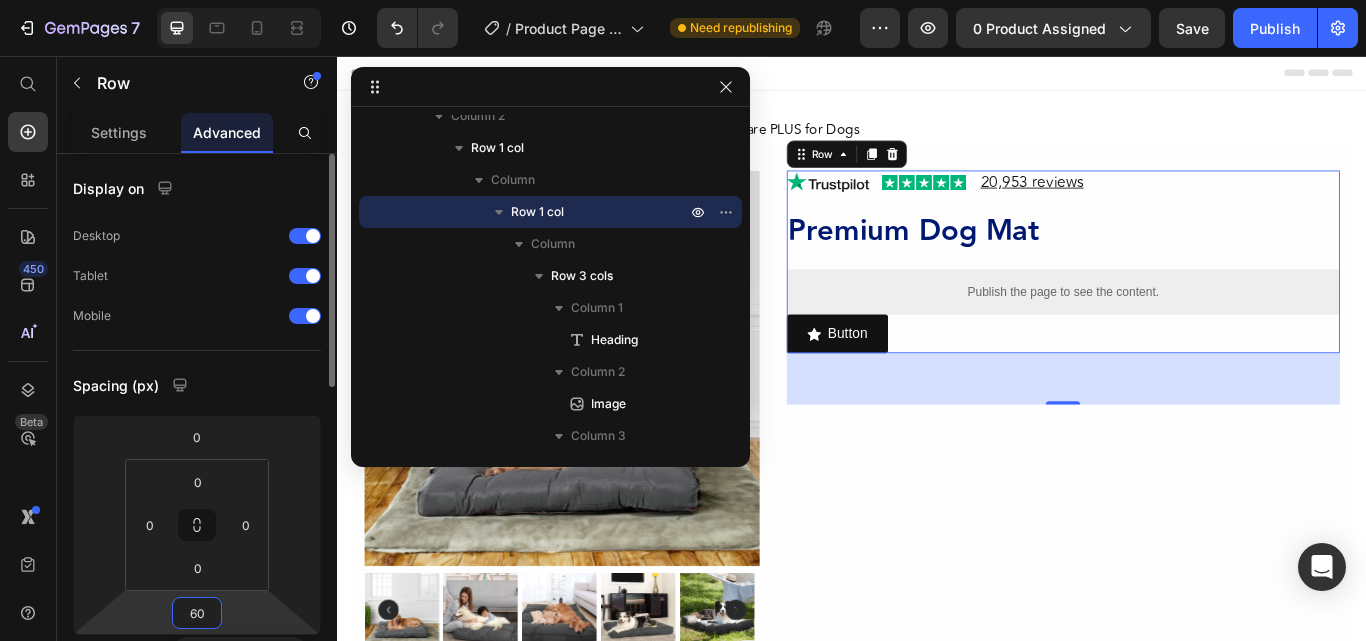 type on "0" 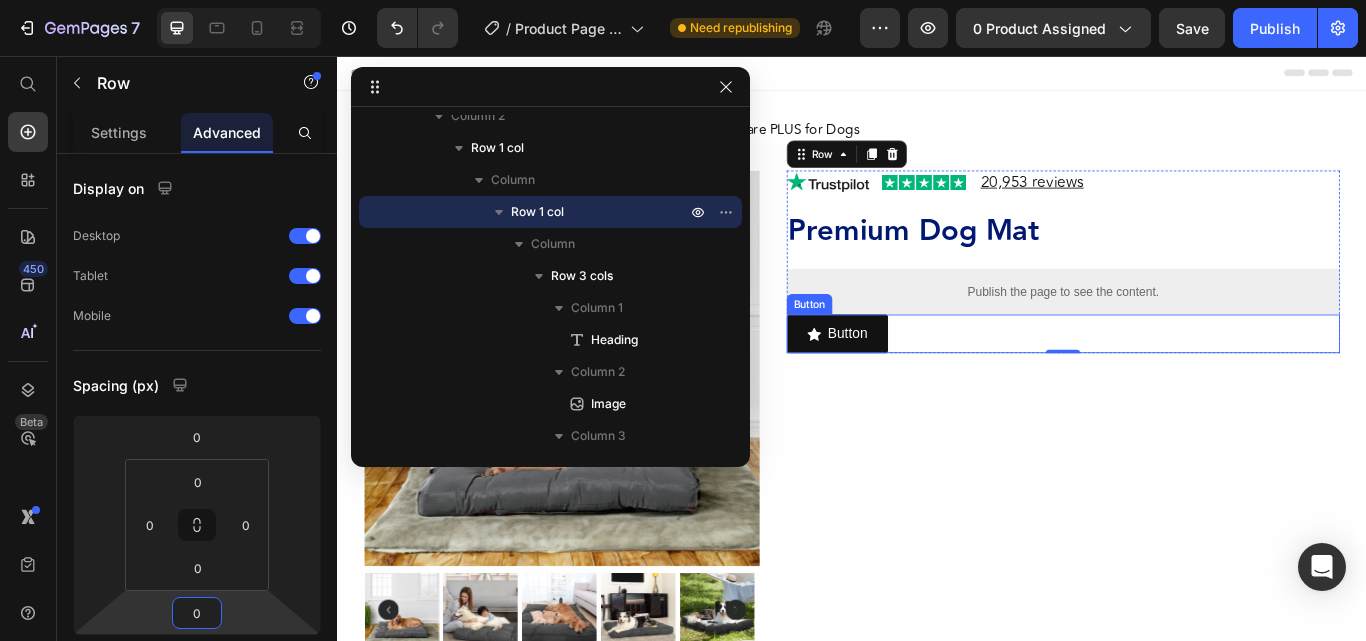 click on "Button Button" at bounding box center [1183, 380] 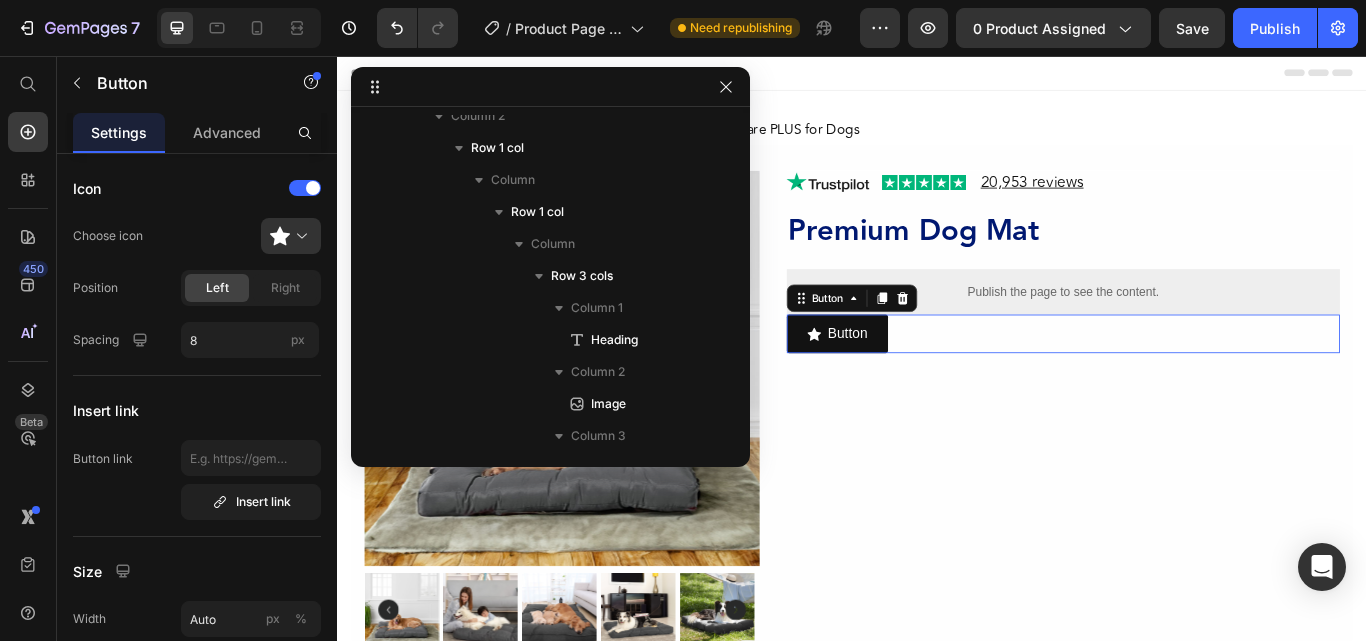 scroll, scrollTop: 571, scrollLeft: 0, axis: vertical 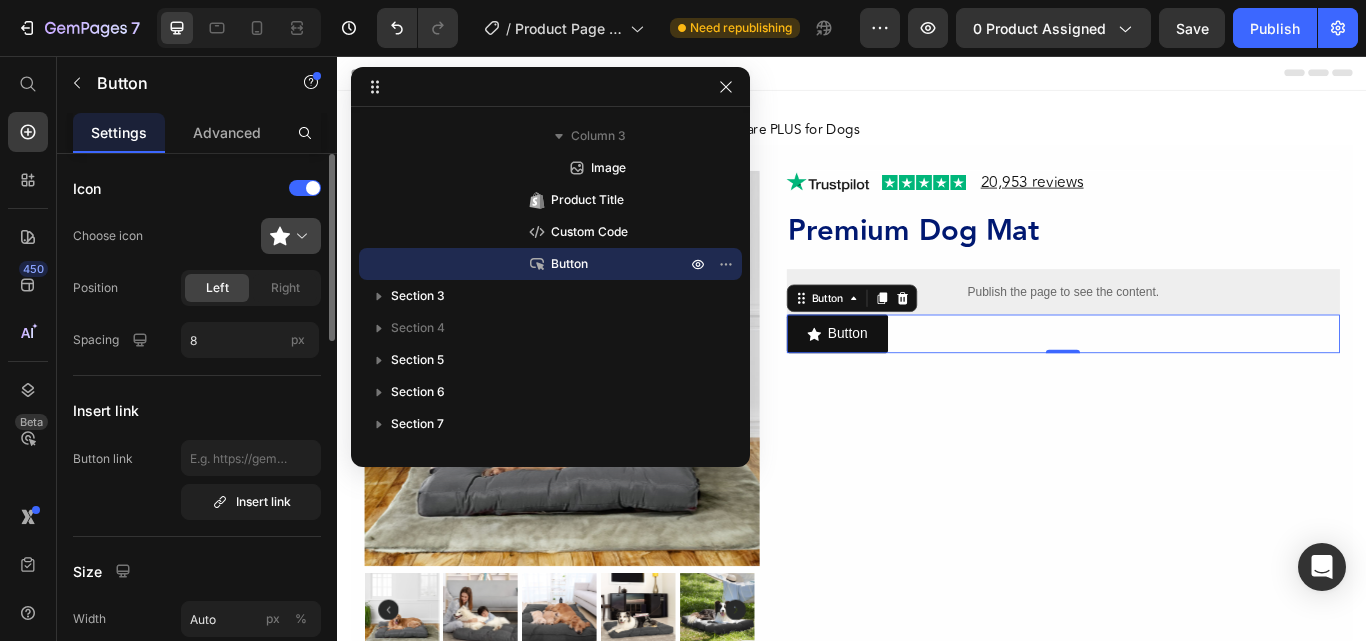 click at bounding box center [299, 236] 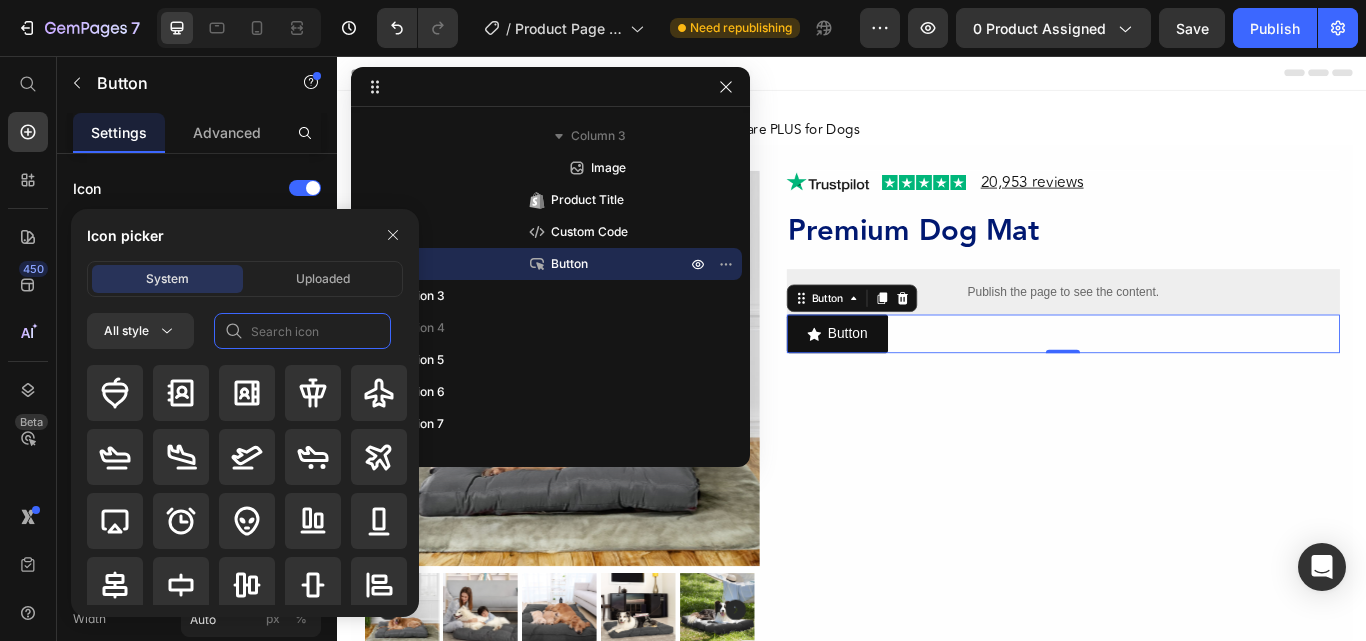 click 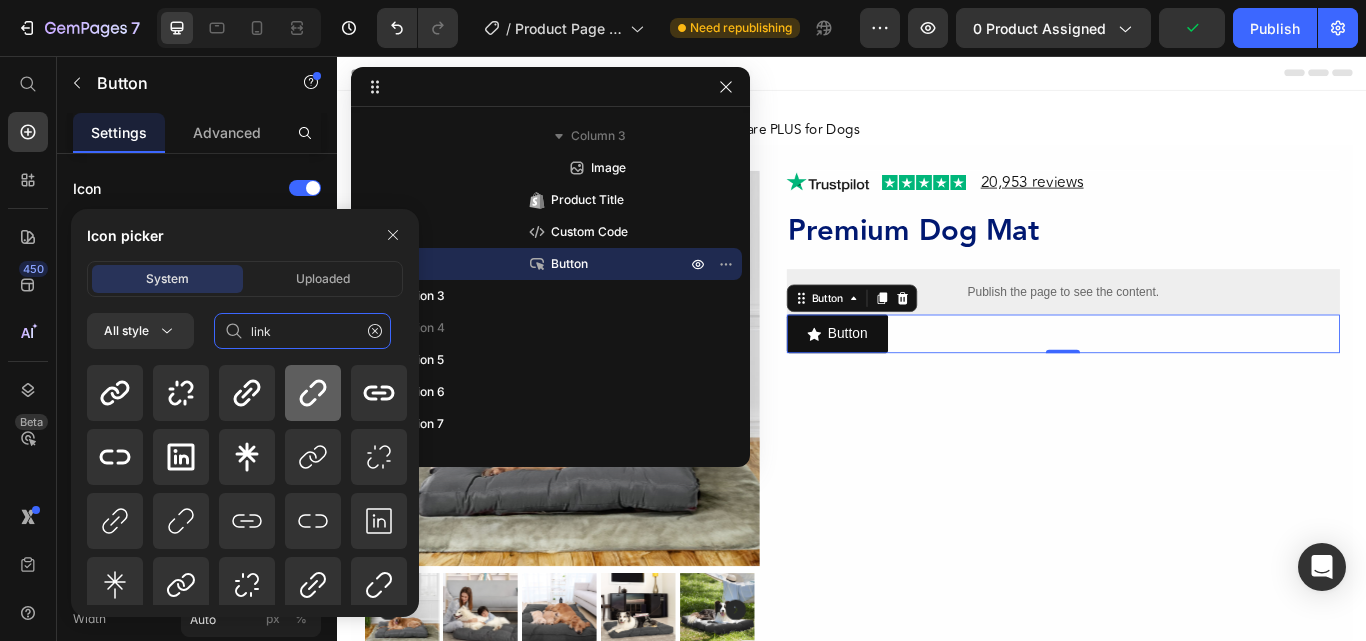 type on "link" 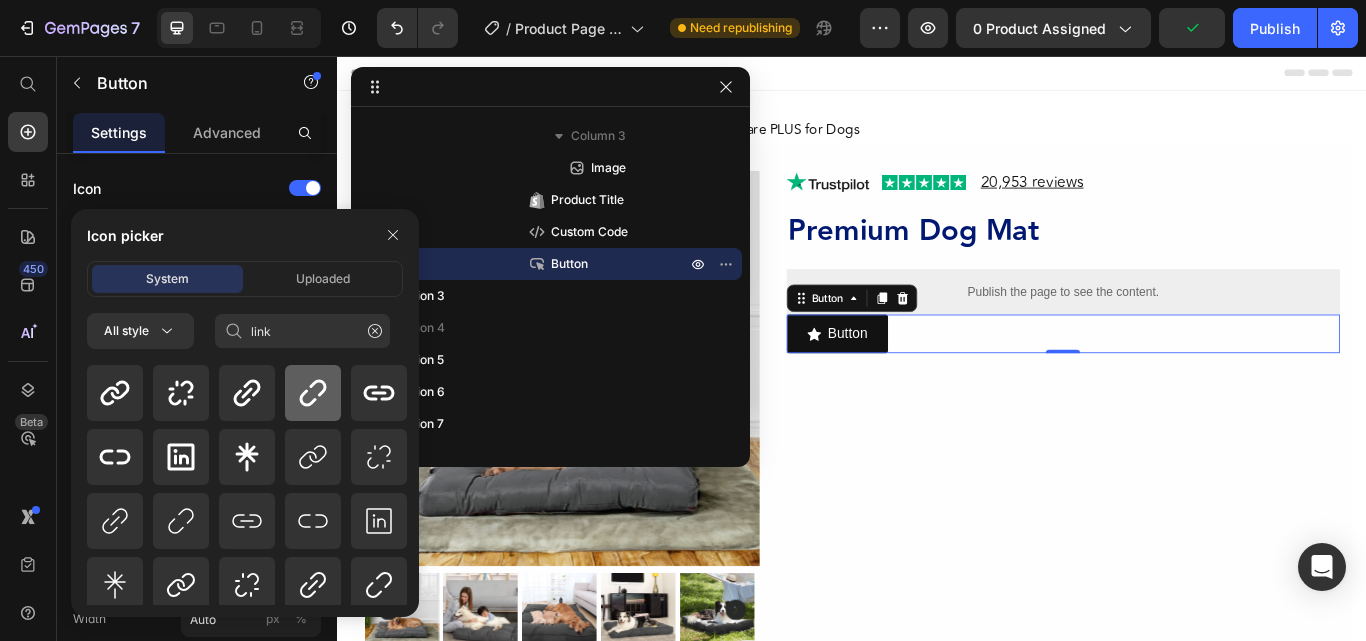 click 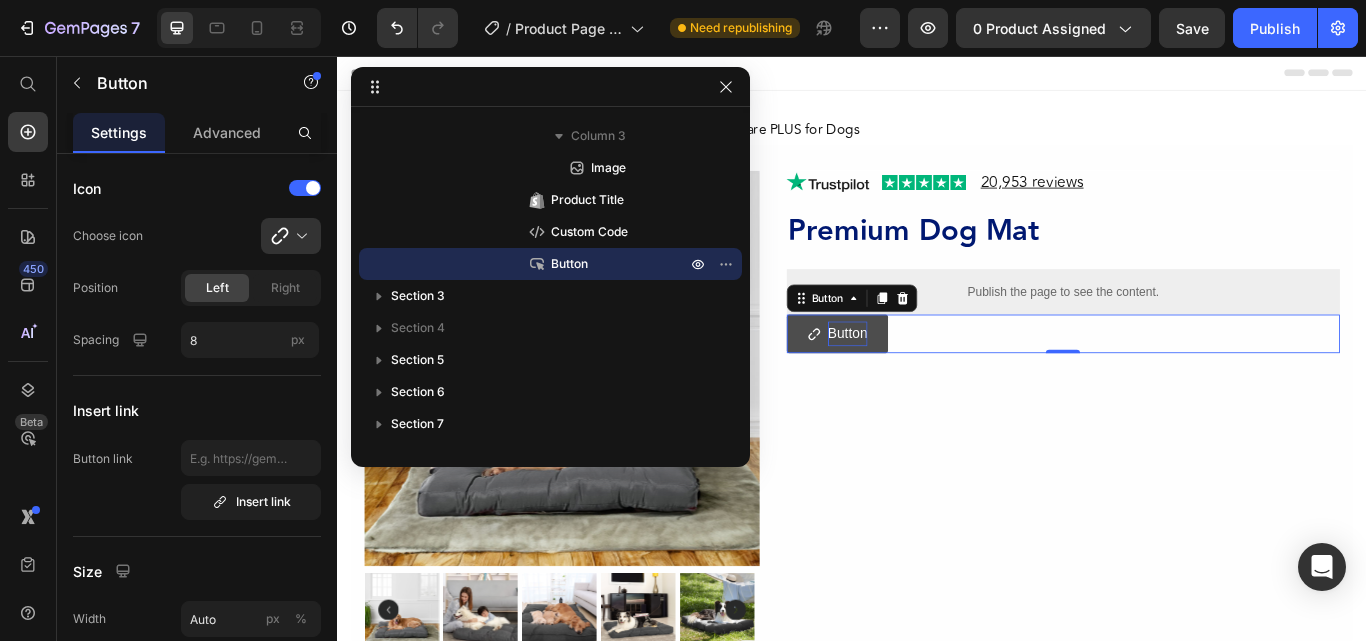 click on "Button" at bounding box center (932, 380) 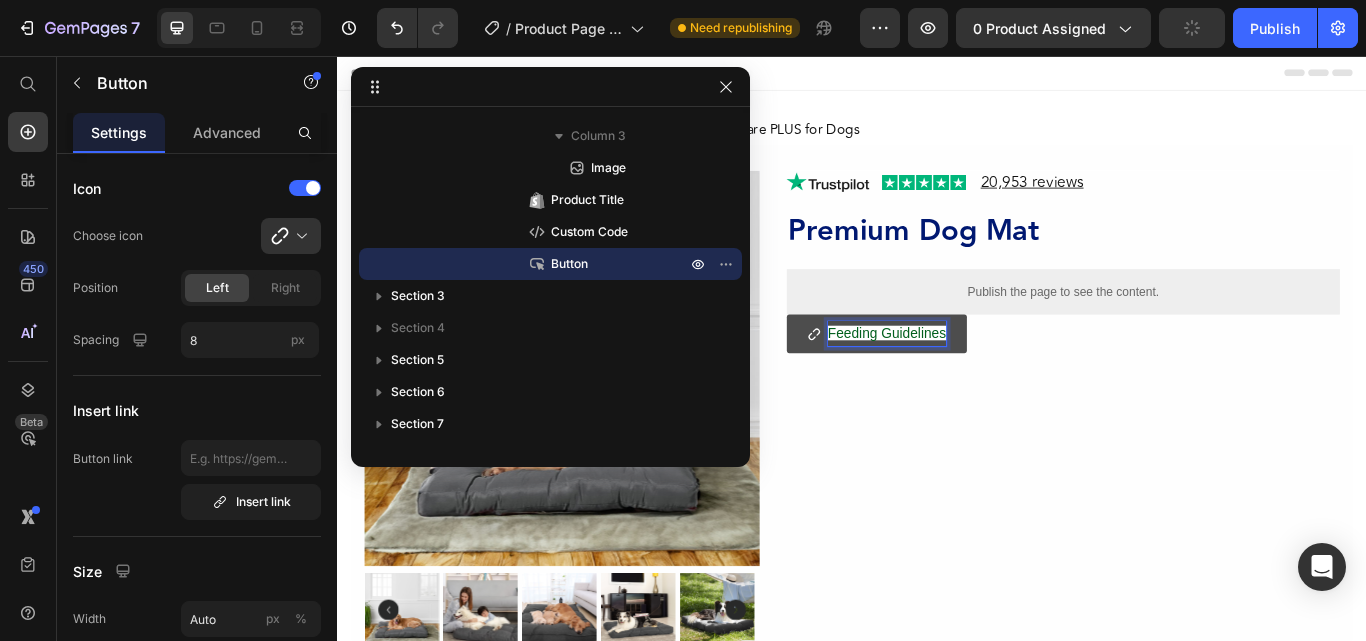 click on "Feeding Guidelines" at bounding box center (978, 379) 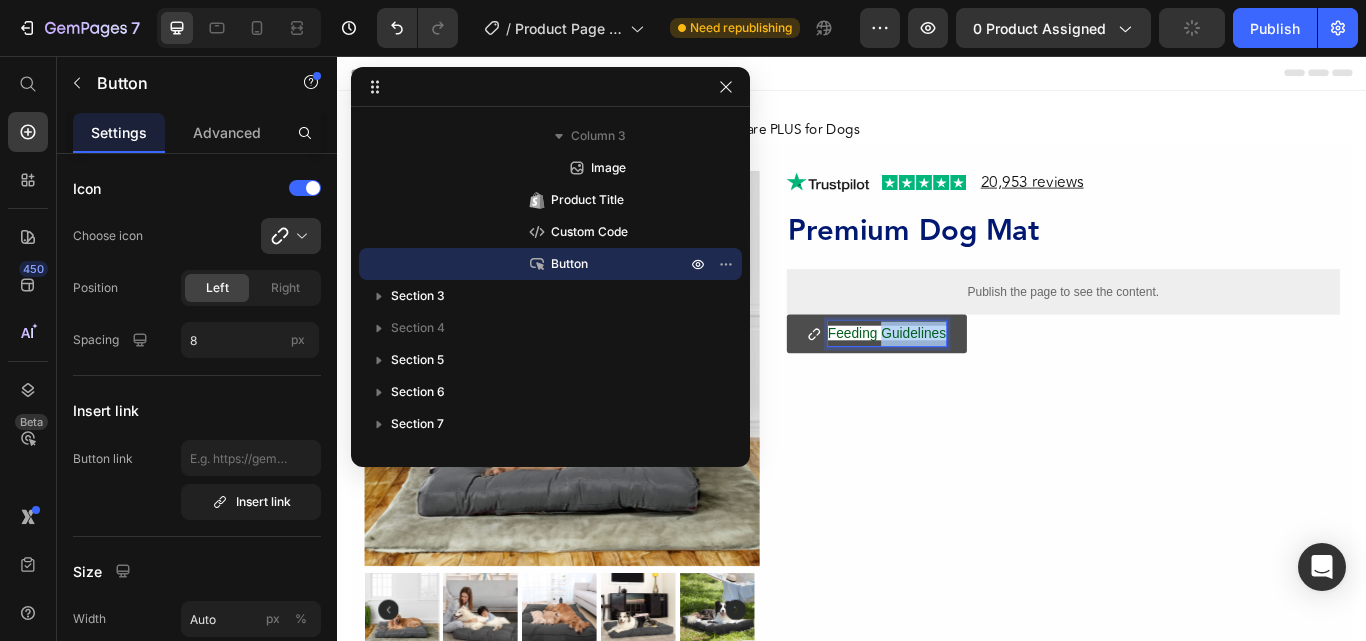 click on "Feeding Guidelines" at bounding box center [978, 379] 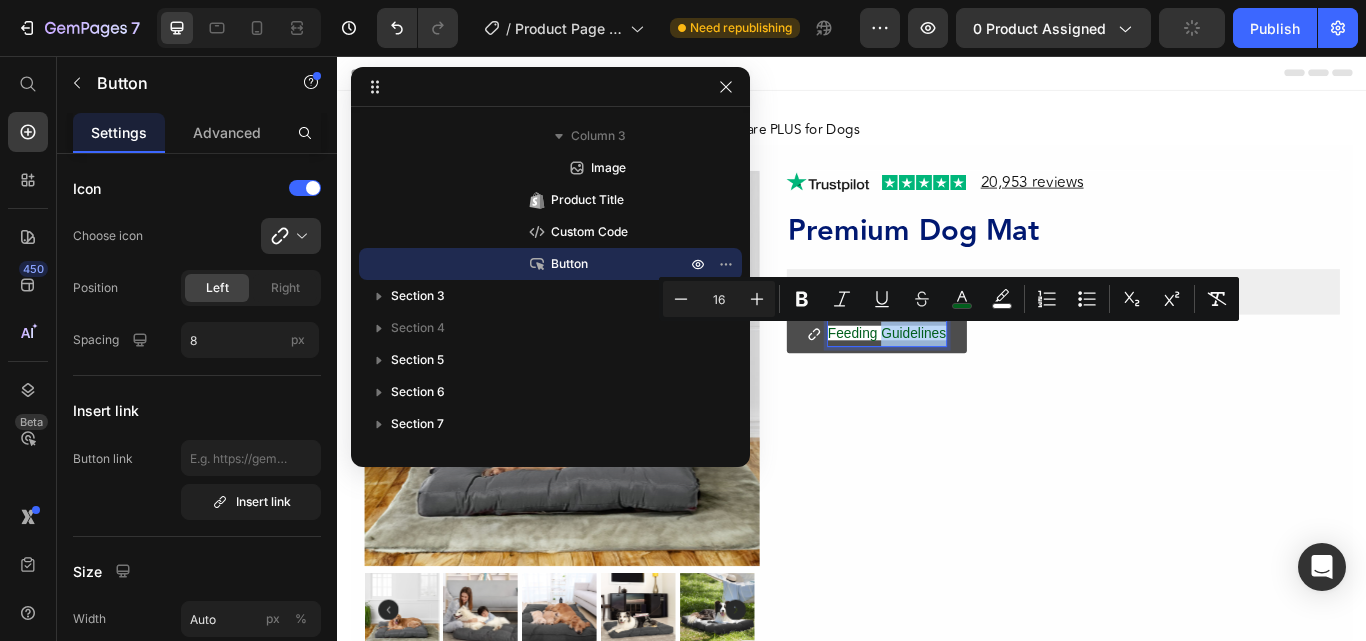 click on "Feeding Guidelines" at bounding box center [978, 379] 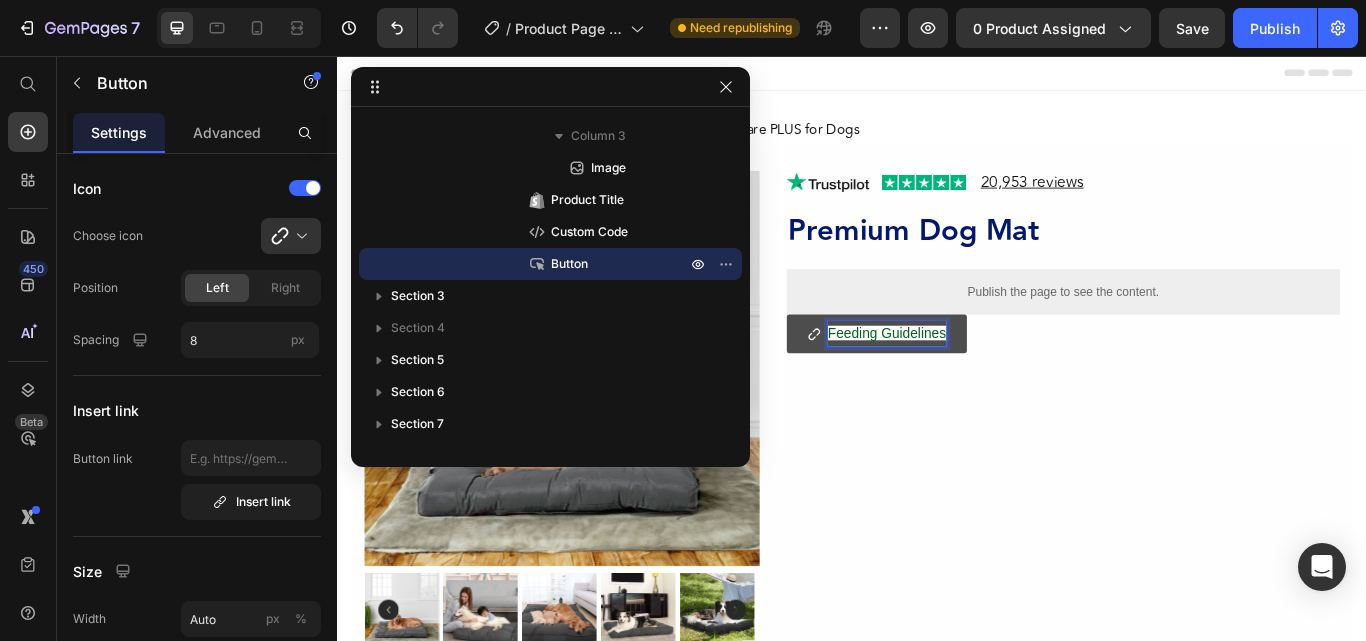 click on "Feeding Guidelines" at bounding box center (978, 379) 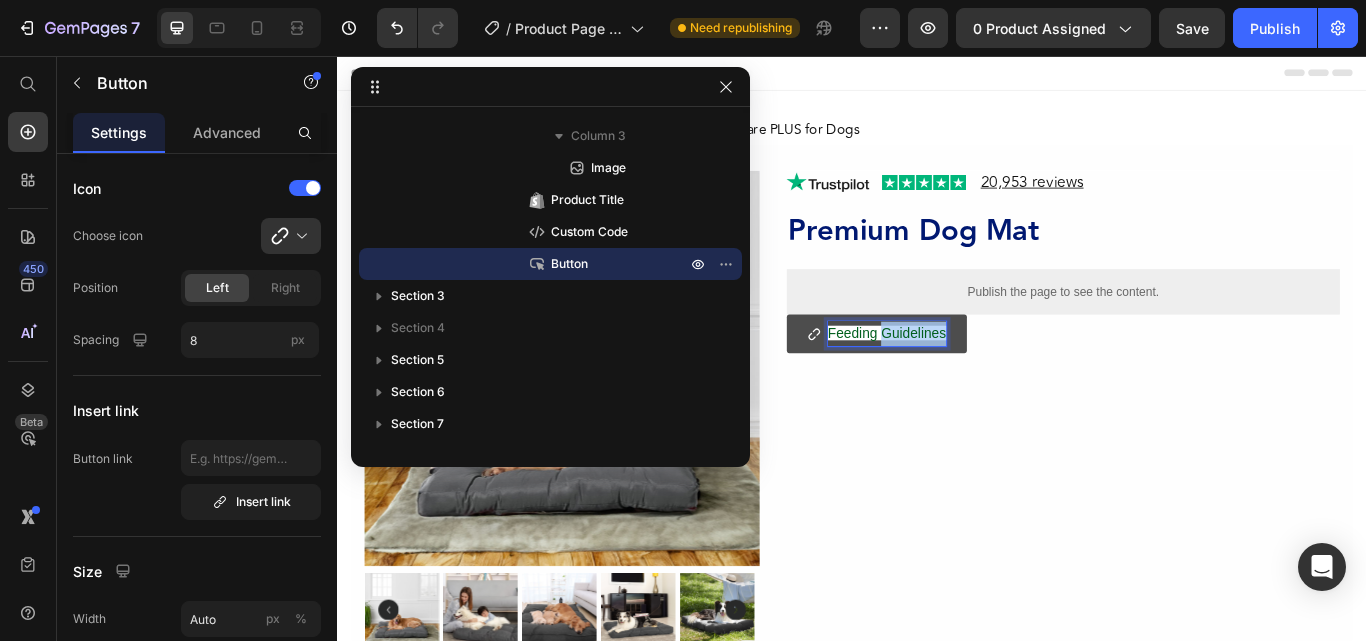 click on "Feeding Guidelines" at bounding box center (978, 379) 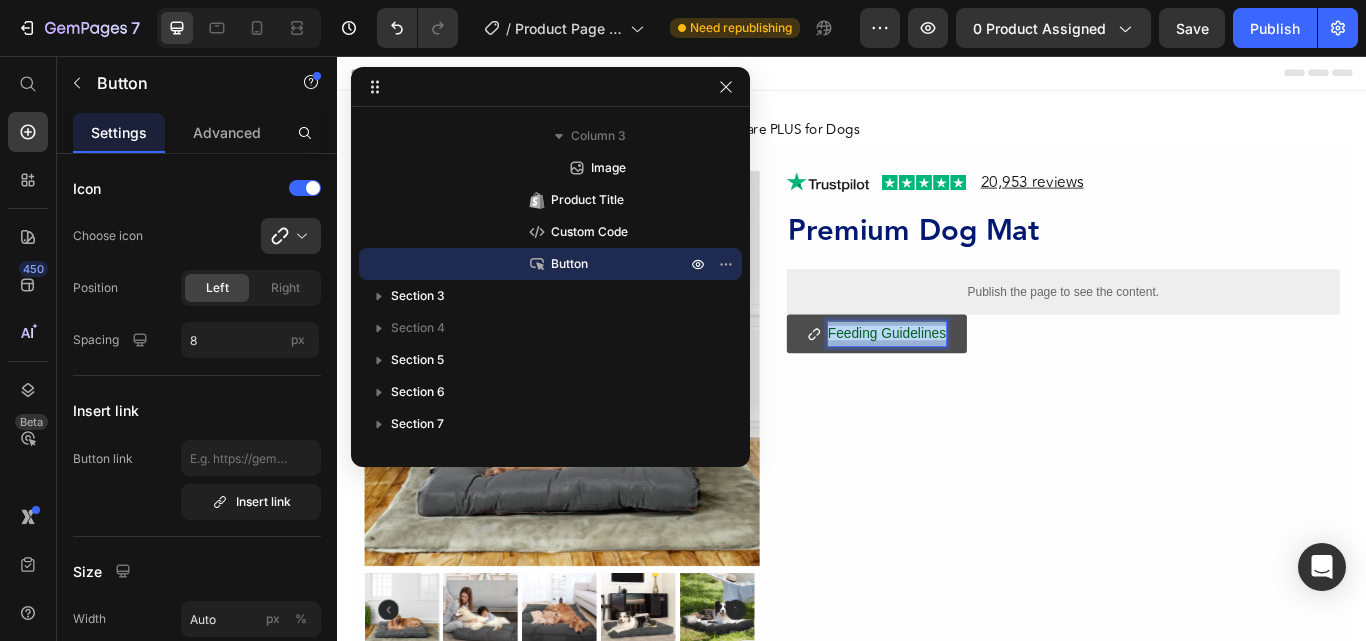 click on "Feeding Guidelines" at bounding box center (978, 379) 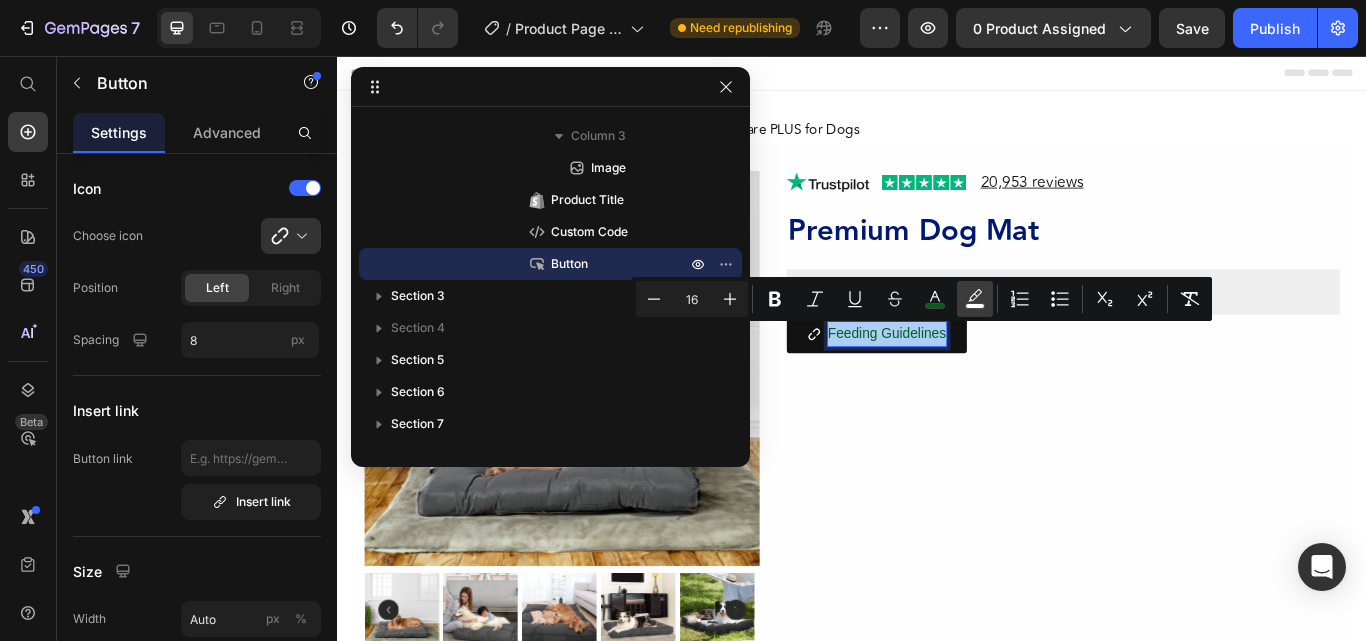click 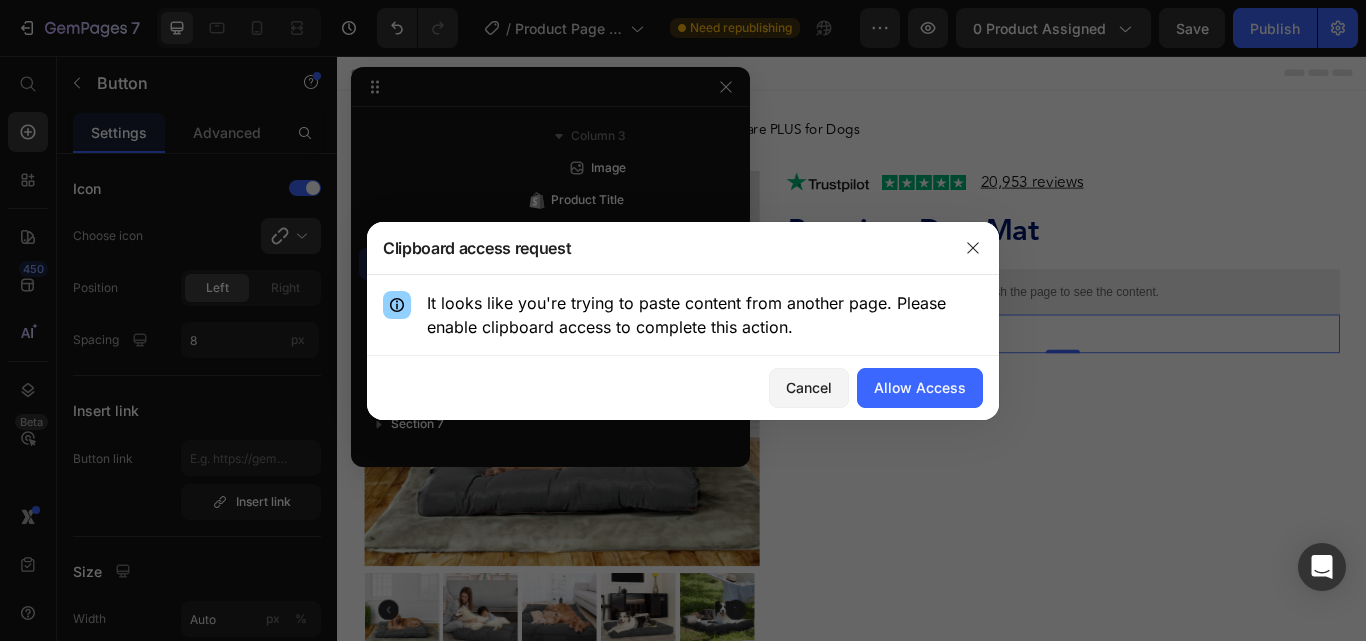 click on "It looks like you're trying to paste content from another page. Please enable clipboard access to complete this action." at bounding box center [705, 315] 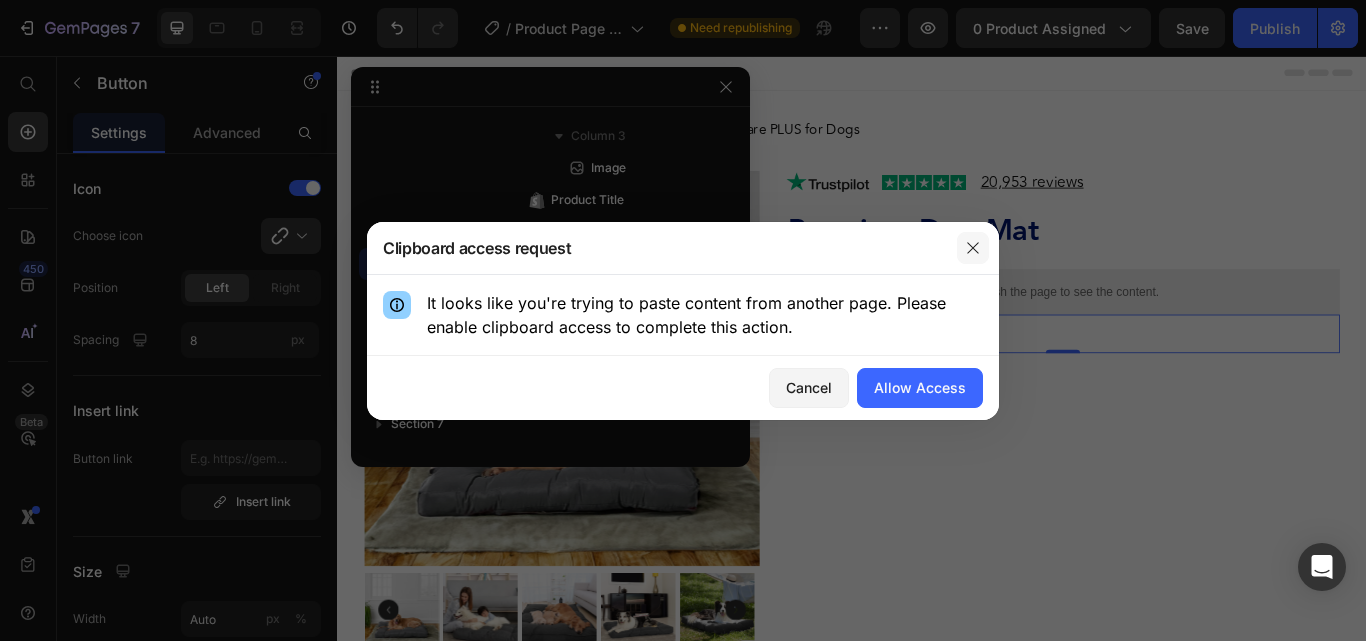 click 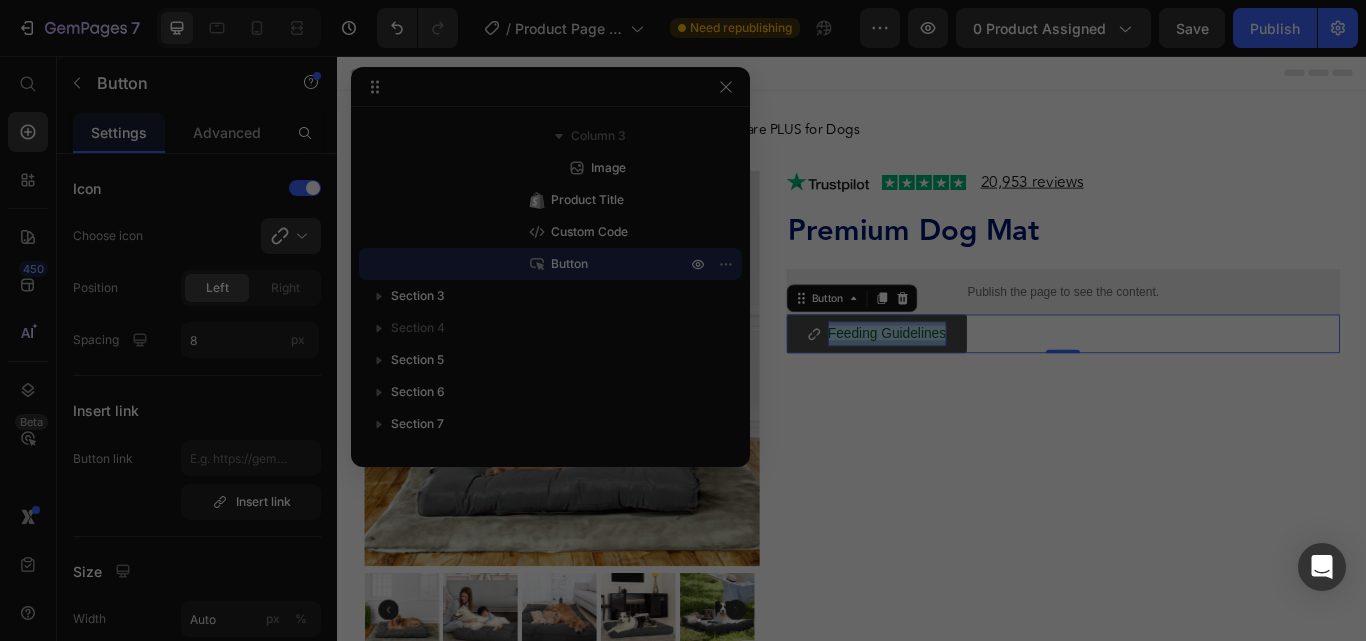 click on "Feeding Guidelines" at bounding box center (978, 379) 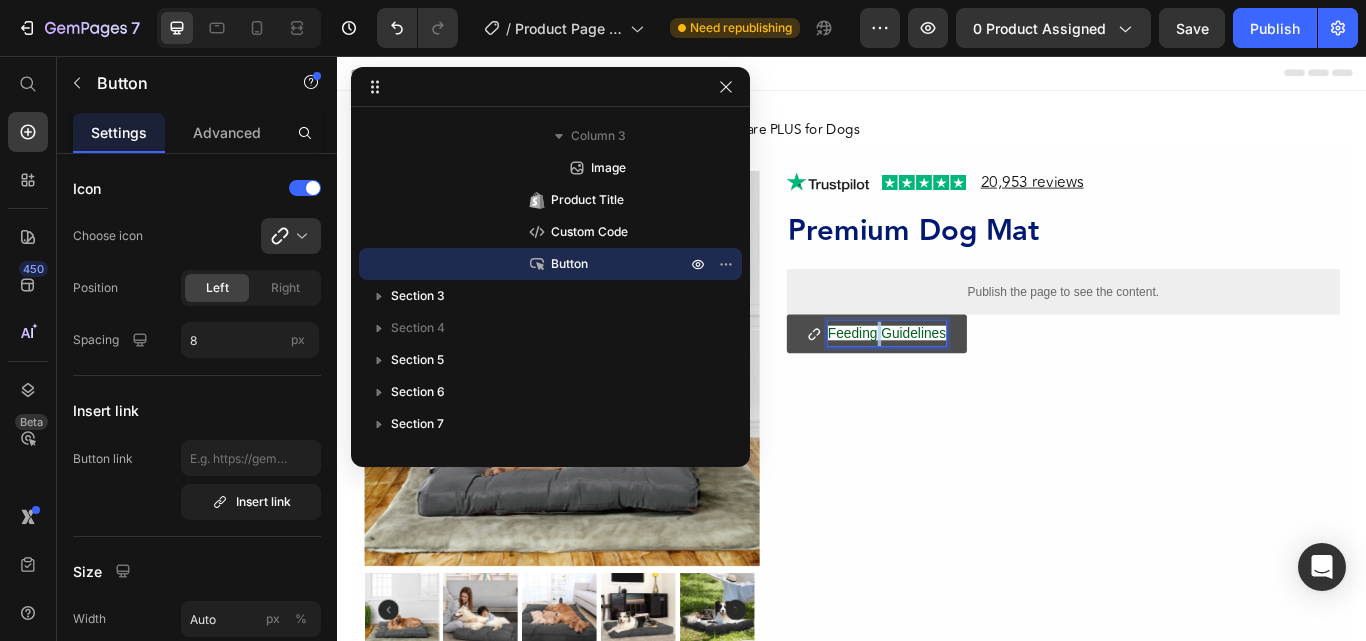 click on "Feeding Guidelines" at bounding box center (978, 379) 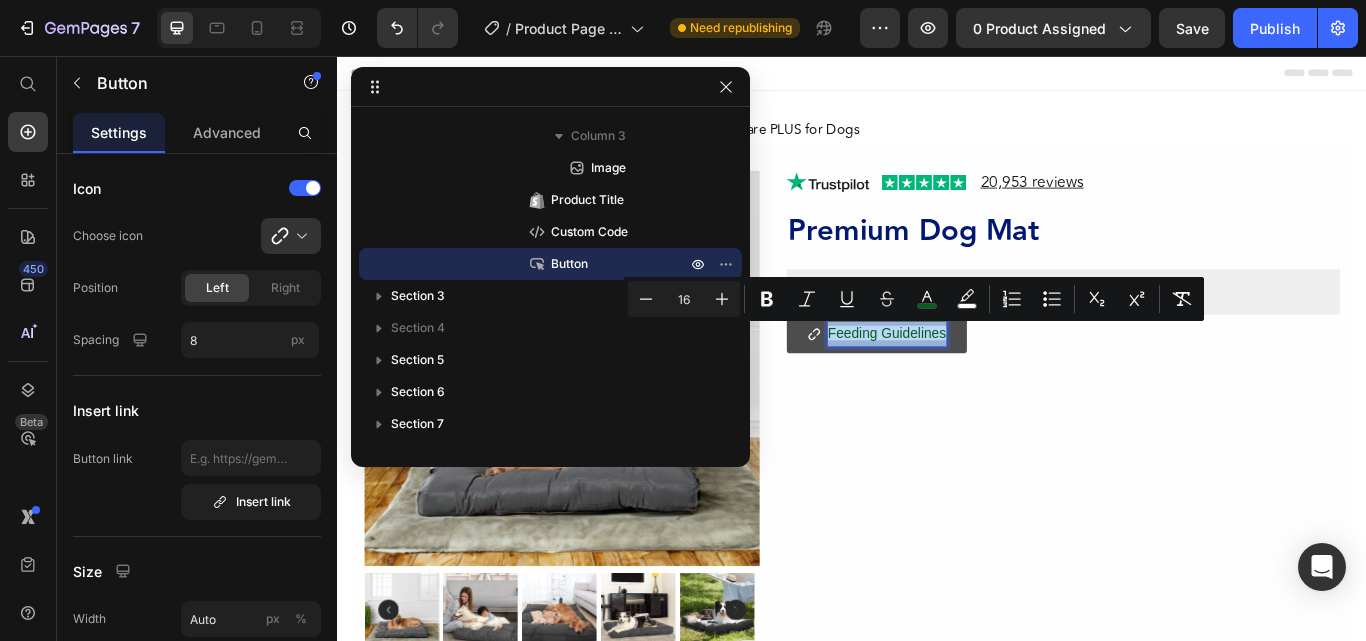 click on "Feeding Guidelines" at bounding box center [978, 379] 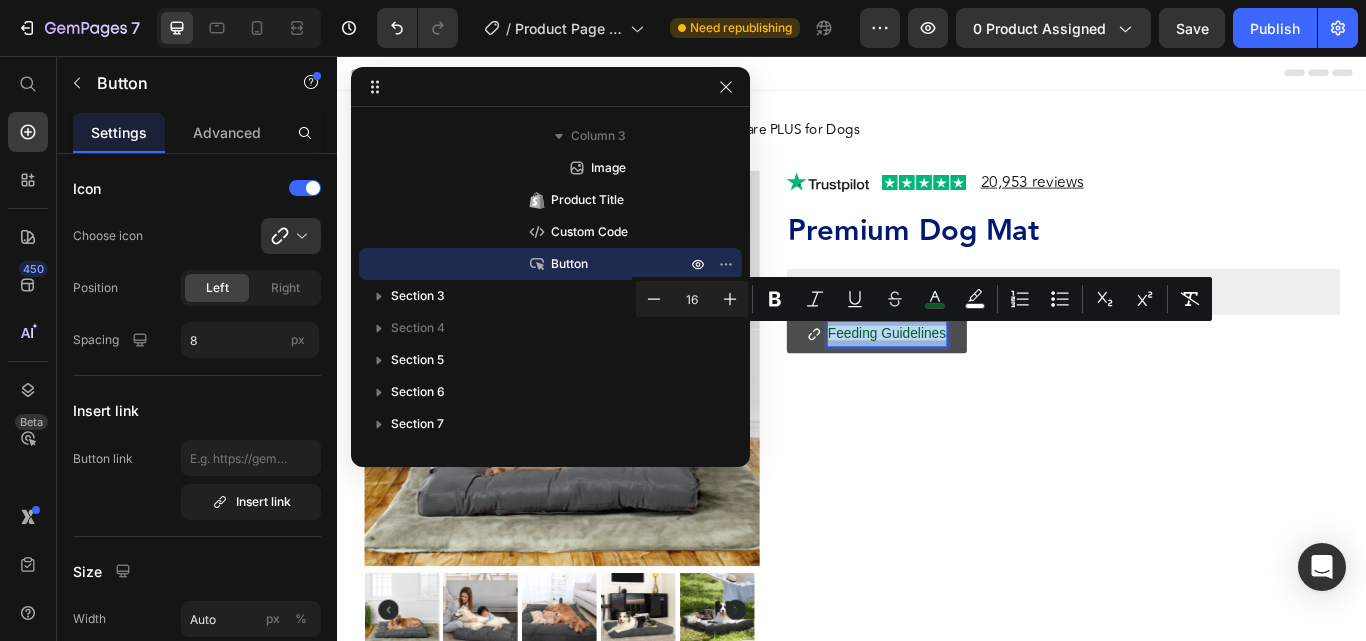 click on "Feeding Guidelines" at bounding box center [978, 379] 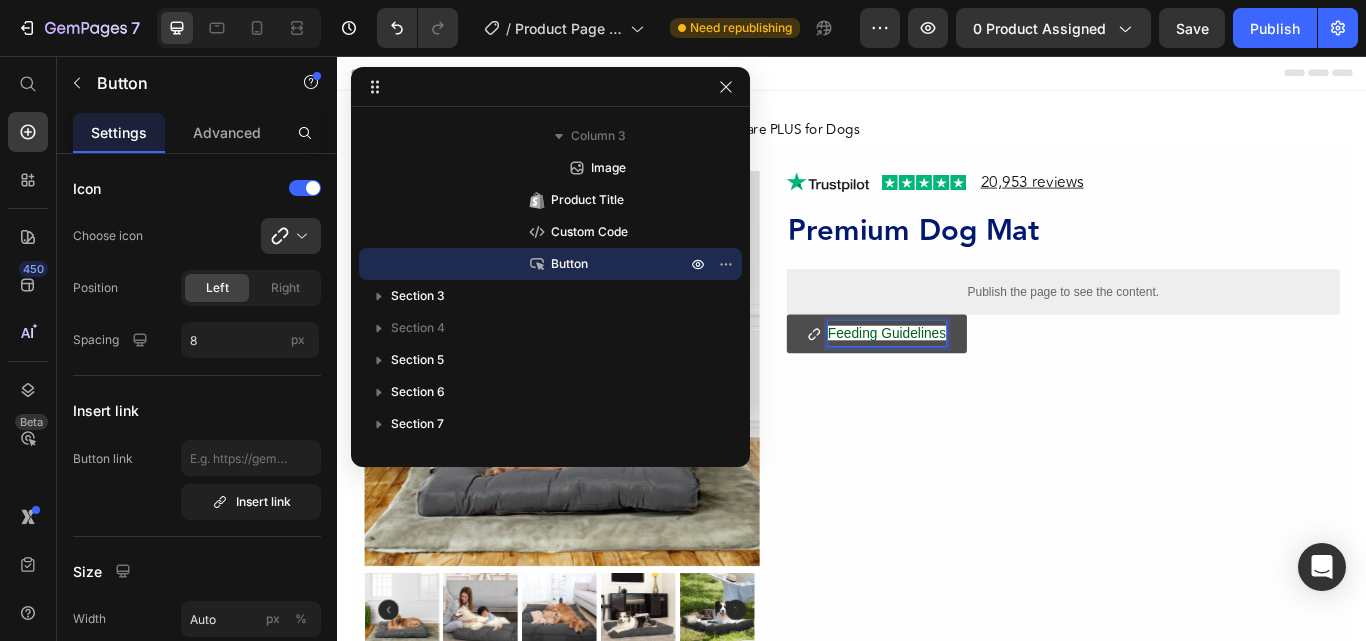 click on "Feeding Guidelines" at bounding box center [978, 379] 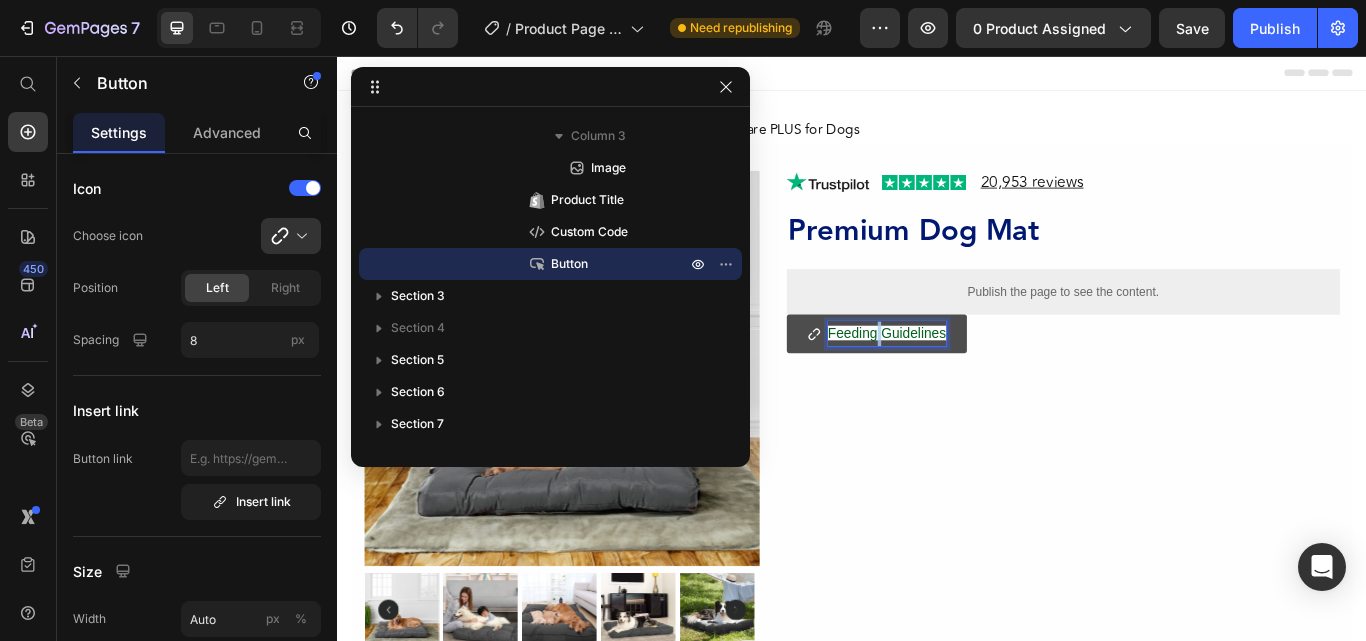 click on "Feeding Guidelines" at bounding box center (978, 379) 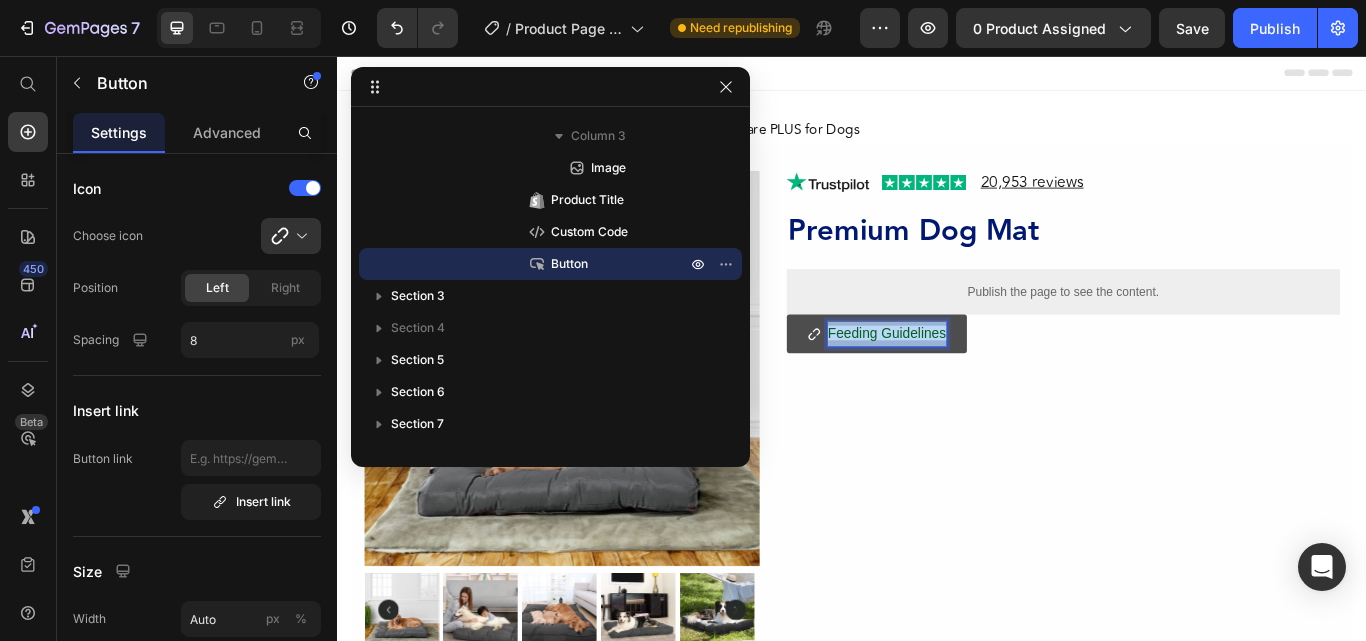 click on "Feeding Guidelines" at bounding box center [978, 379] 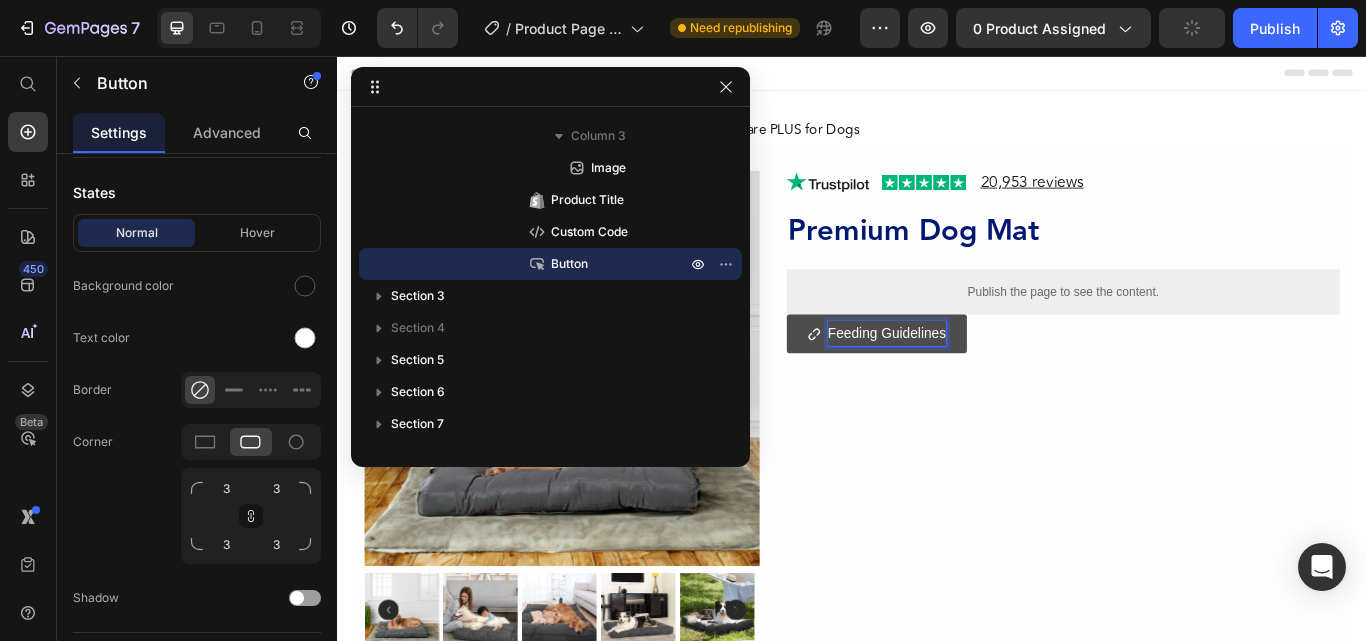 scroll, scrollTop: 300, scrollLeft: 0, axis: vertical 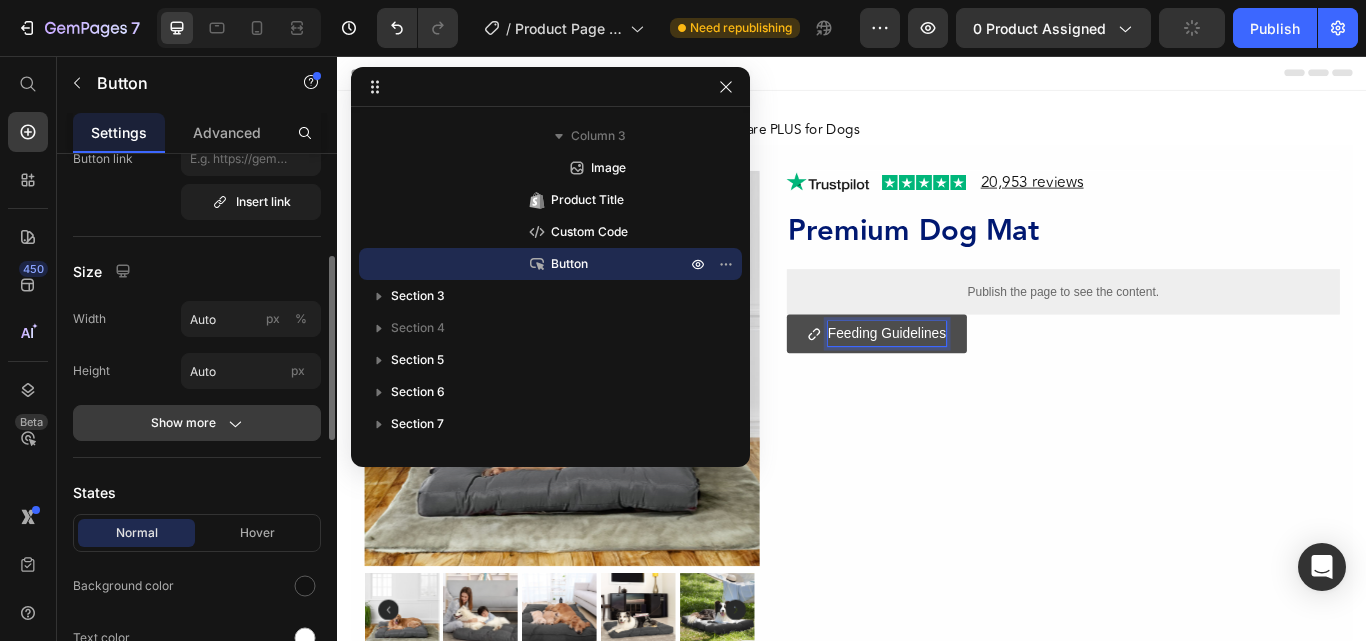click on "Show more" 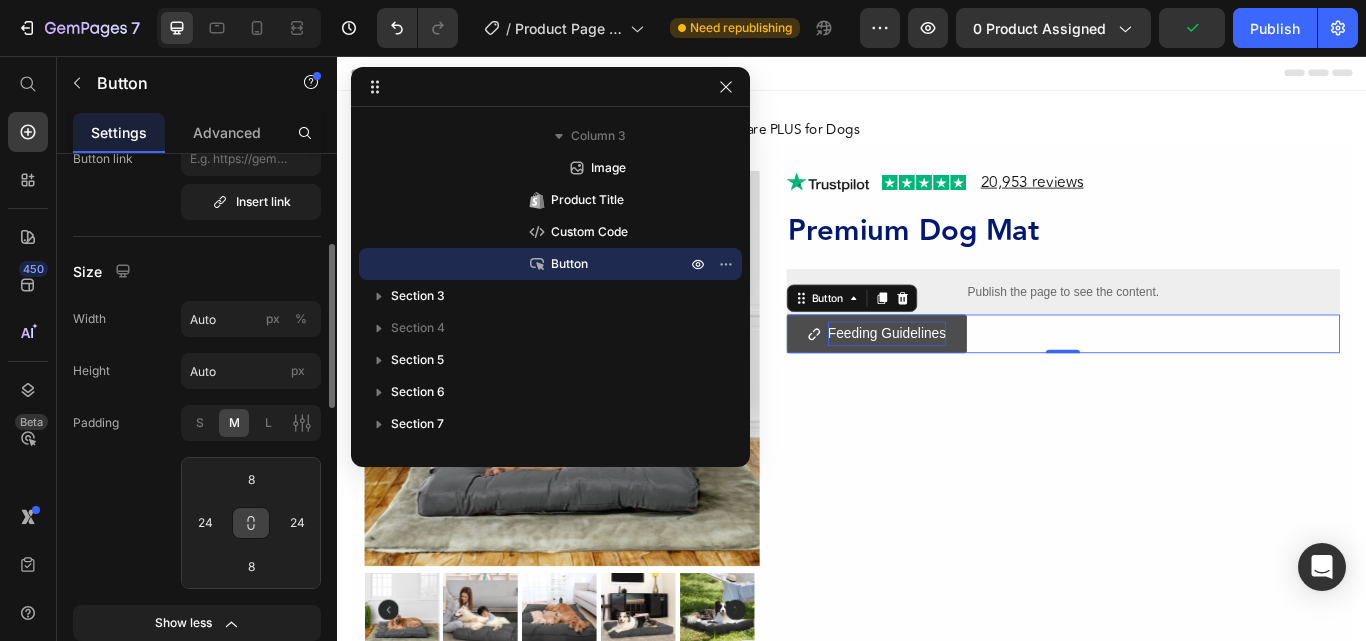 click 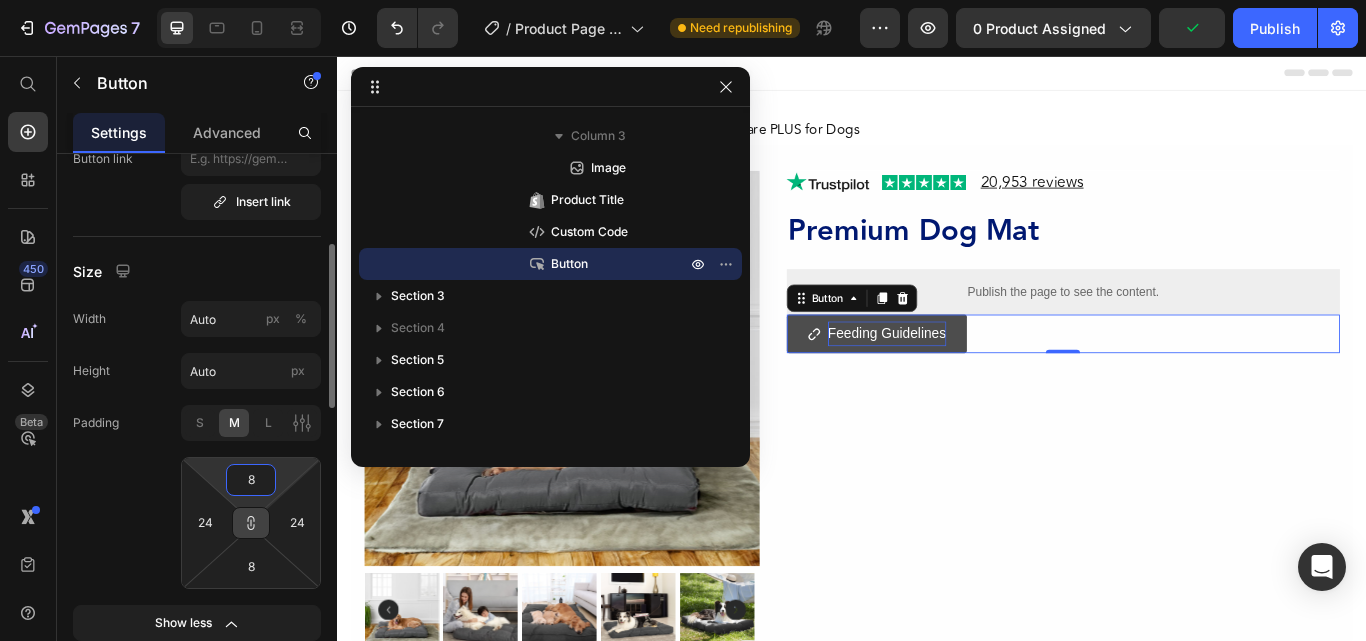 click on "8" at bounding box center [251, 480] 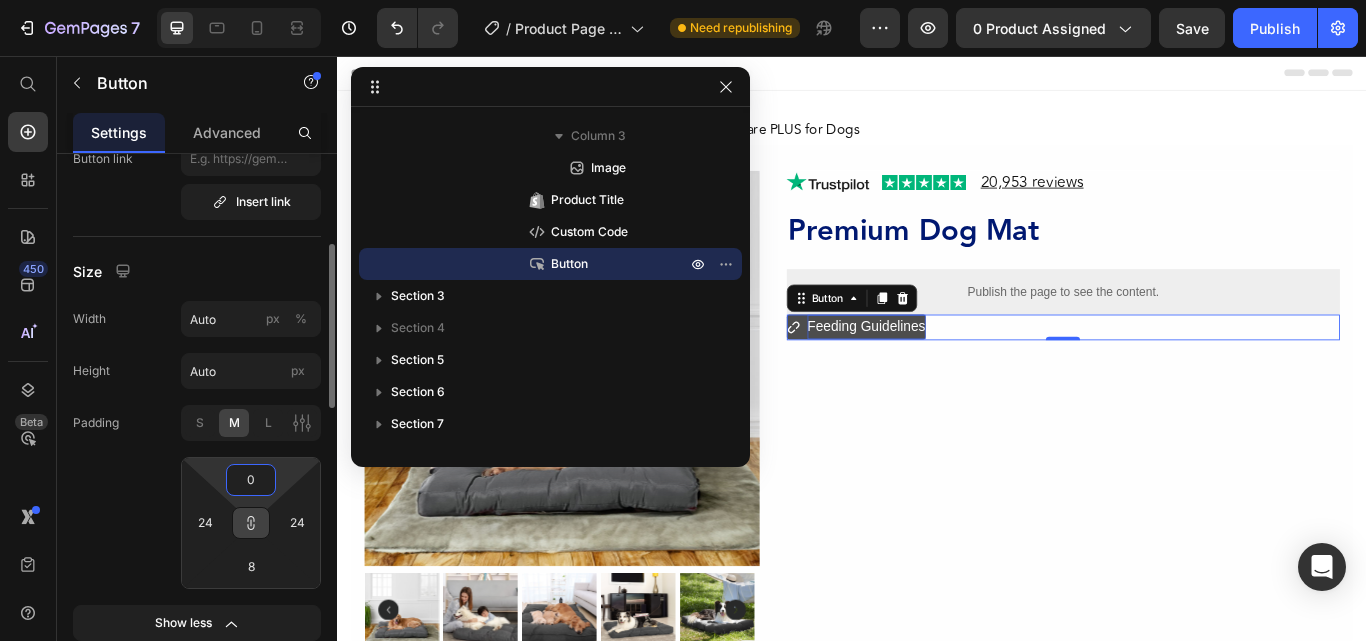 type on "0" 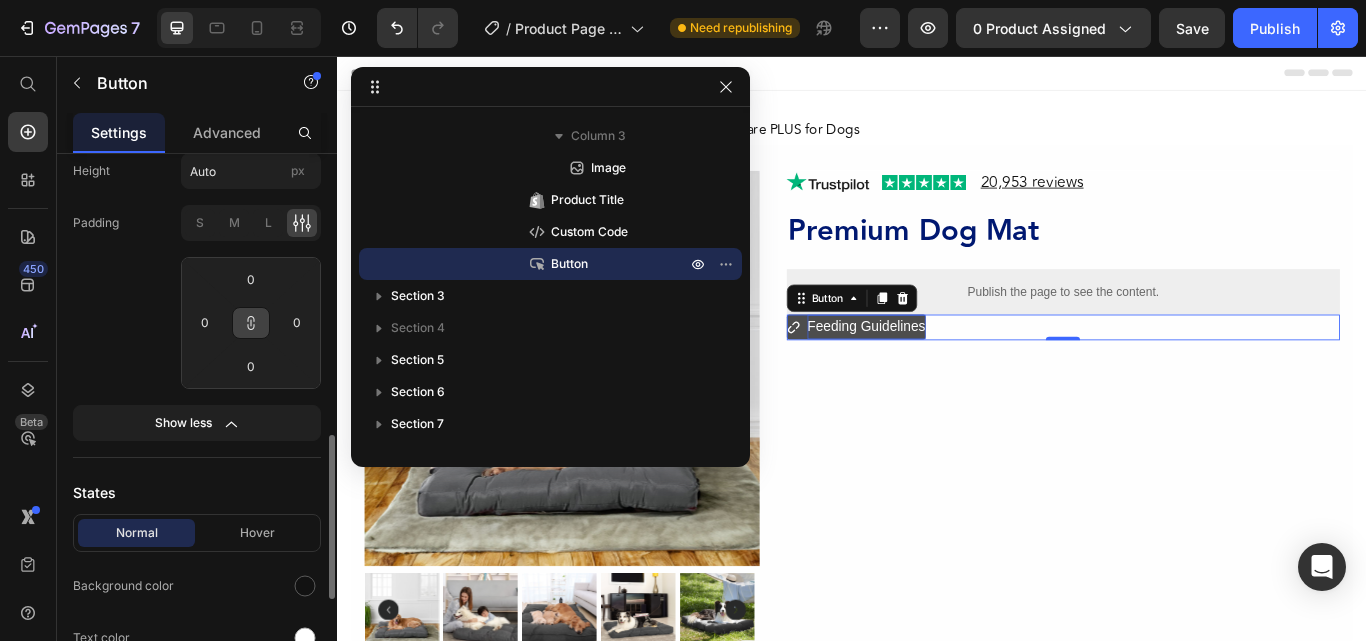 scroll, scrollTop: 700, scrollLeft: 0, axis: vertical 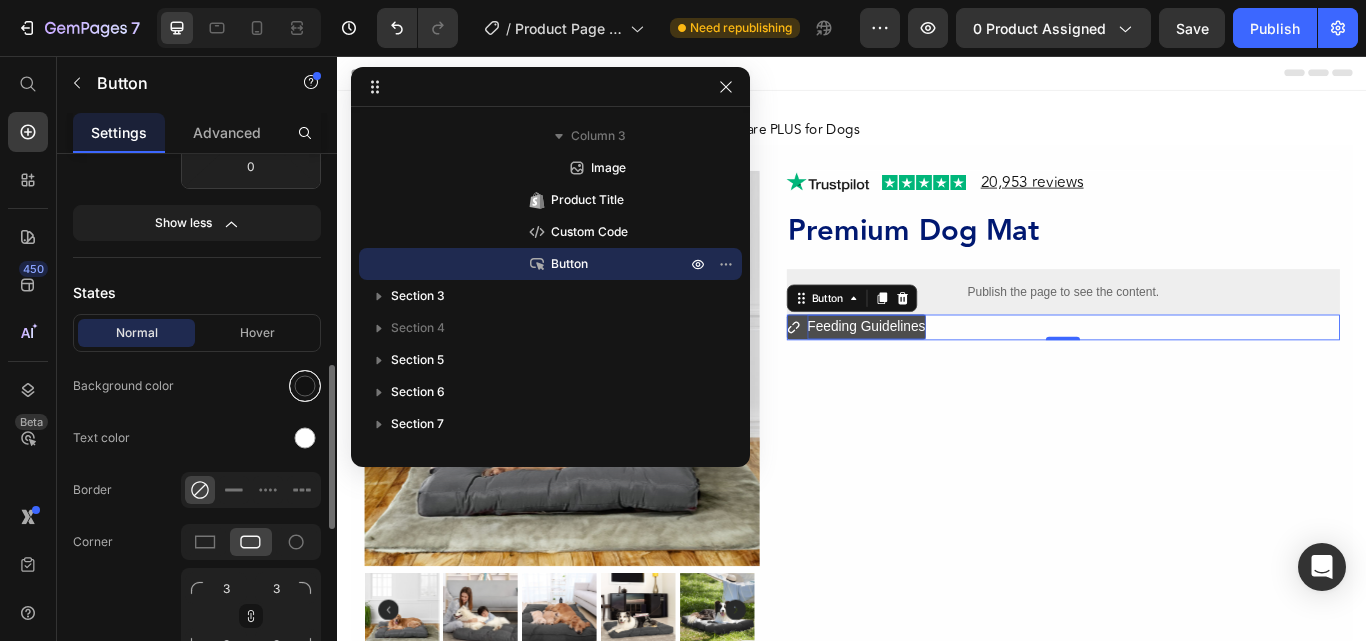 click at bounding box center [305, 386] 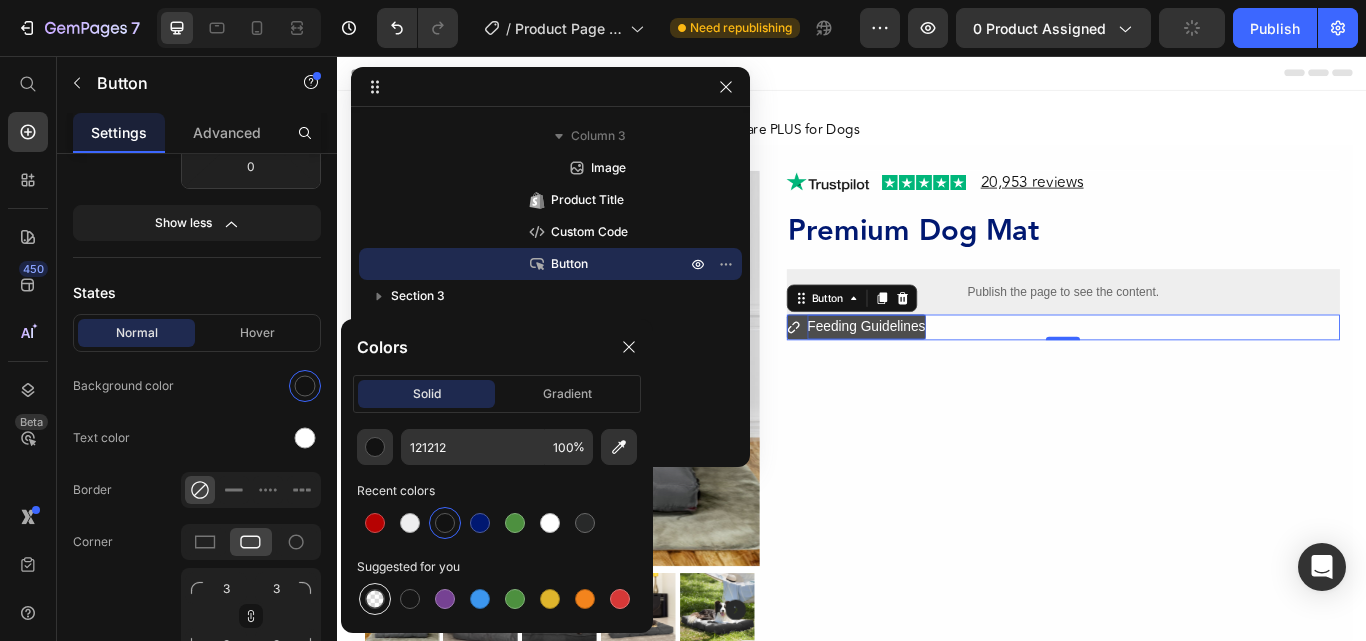 click at bounding box center [375, 599] 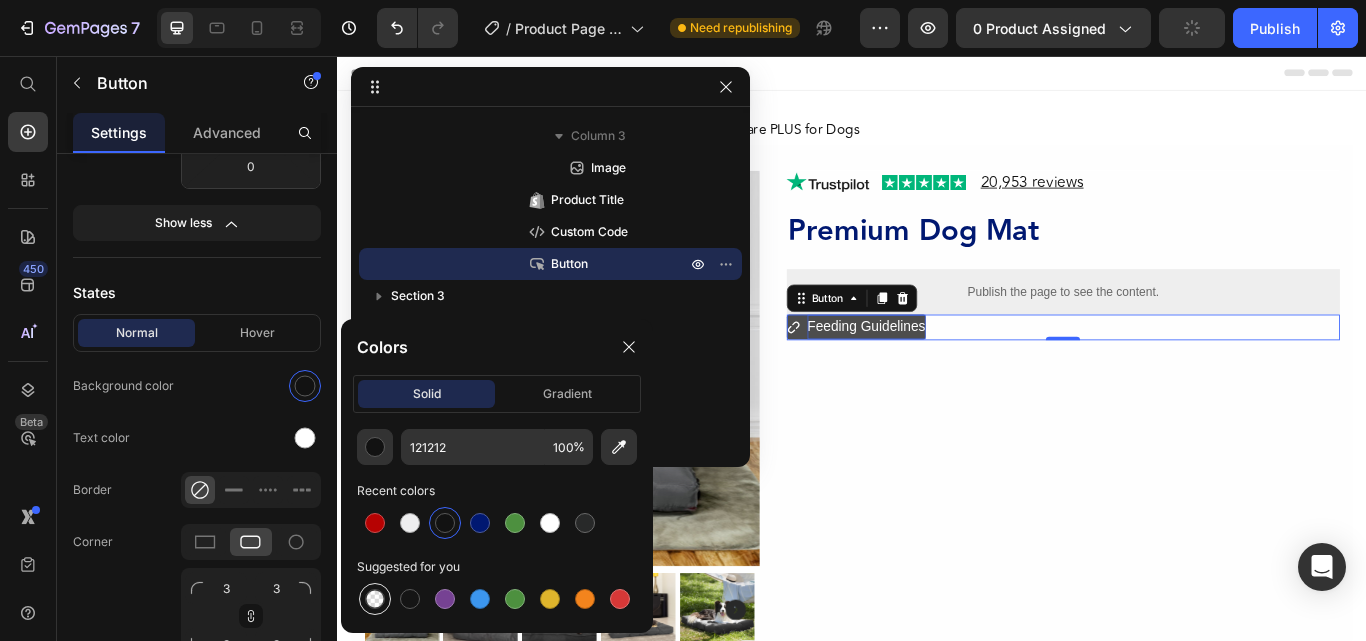 type on "000000" 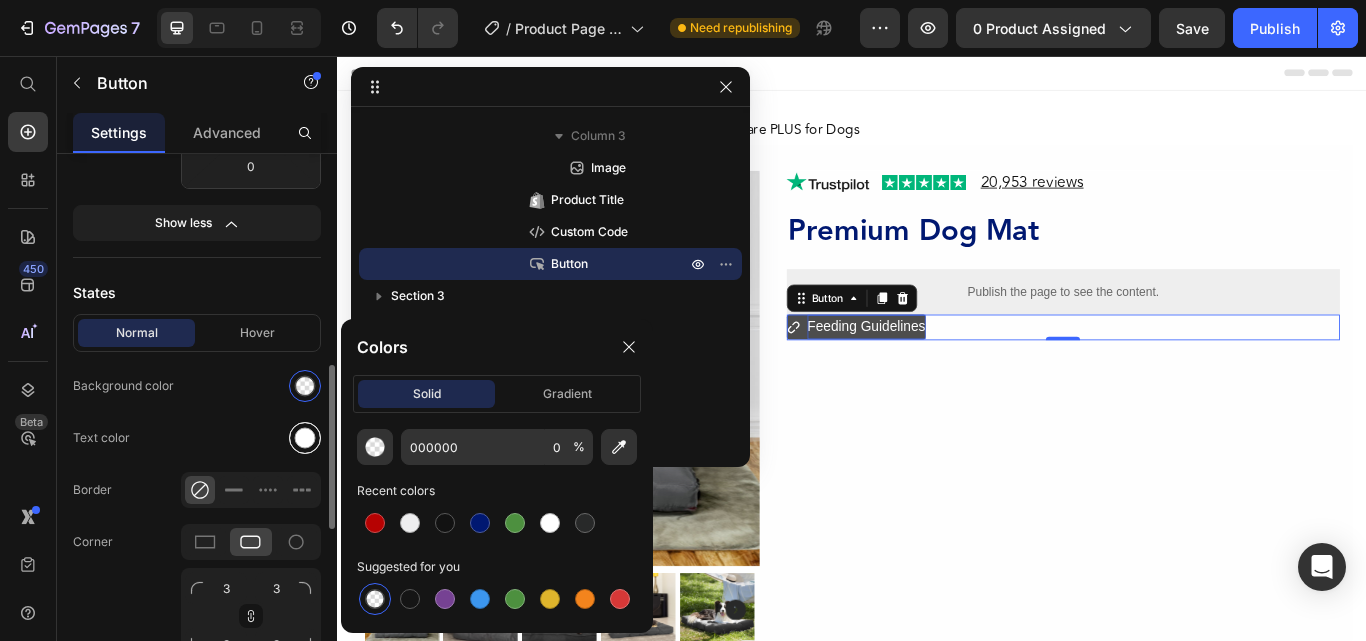 click at bounding box center (305, 438) 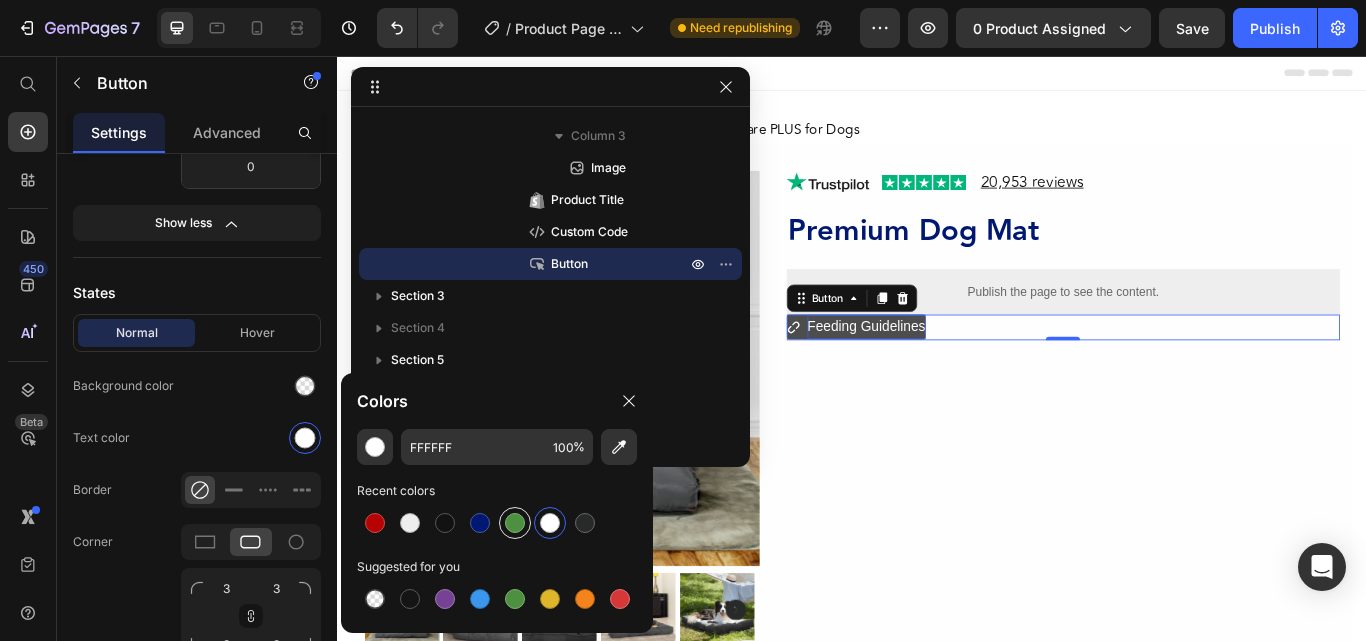 click at bounding box center (515, 523) 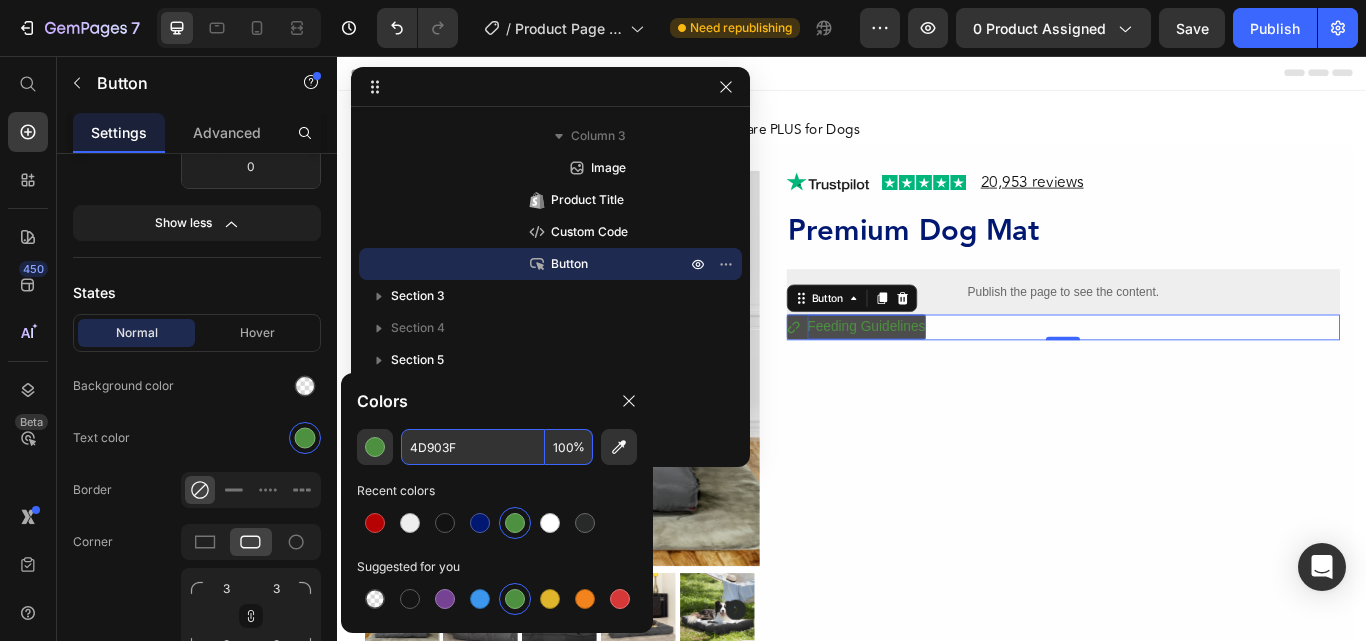 click on "4D903F" at bounding box center (473, 447) 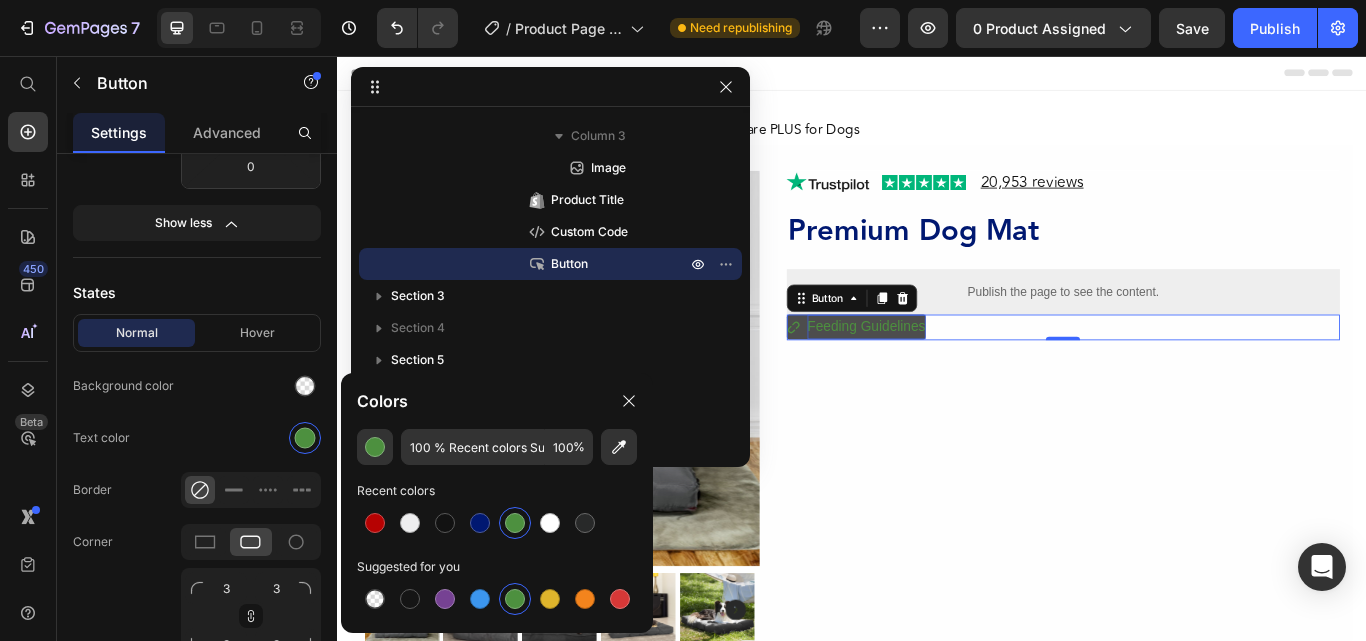click on "100 % Recent colors Suggested for you" 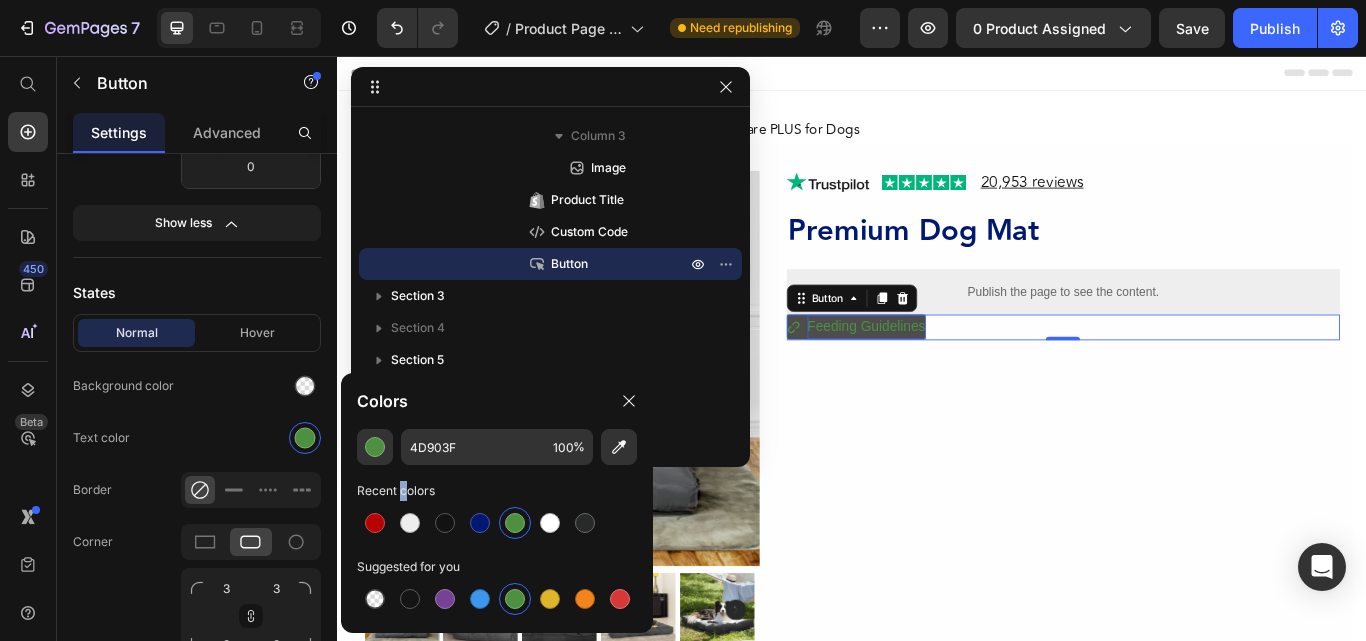 click on "4D903F 100 % Recent colors Suggested for you" 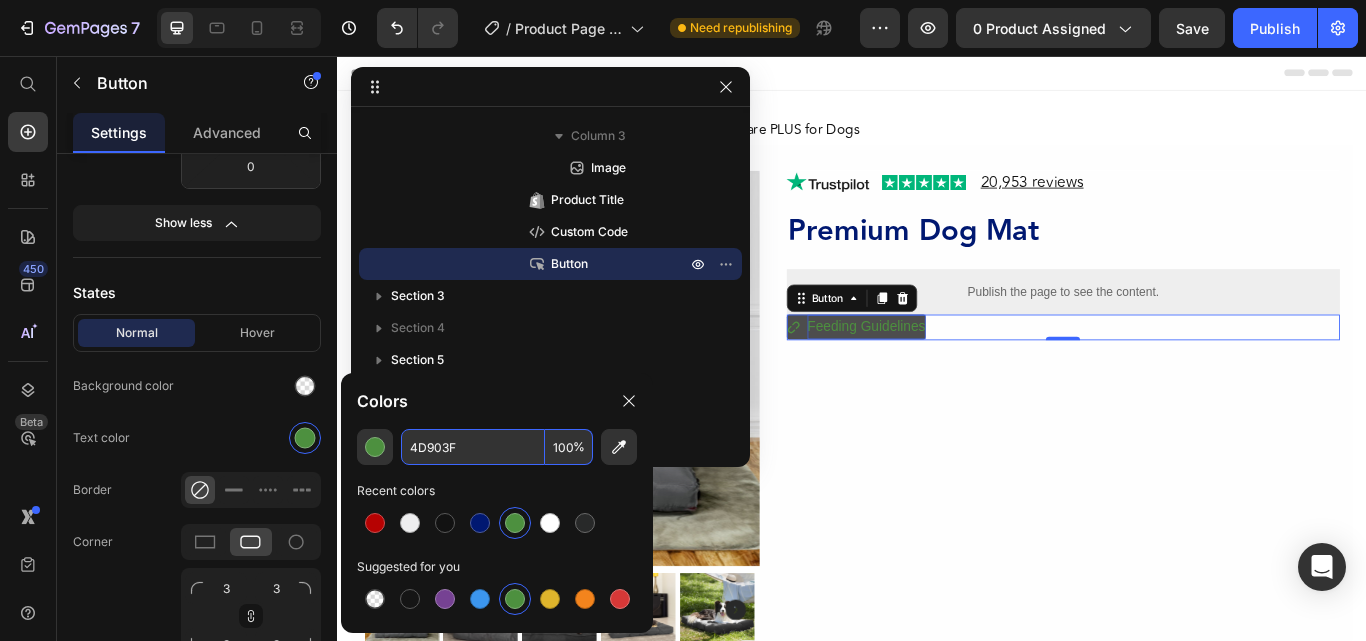 click on "4D903F" at bounding box center [473, 447] 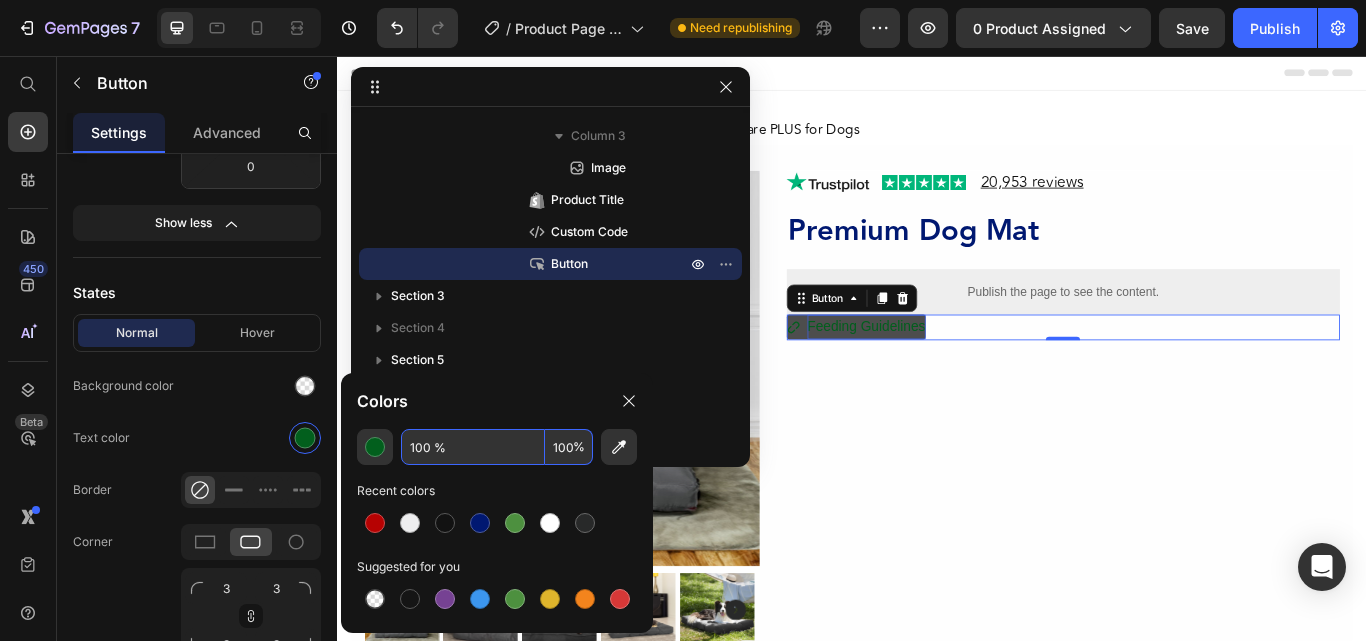 click on "100 %" at bounding box center [473, 447] 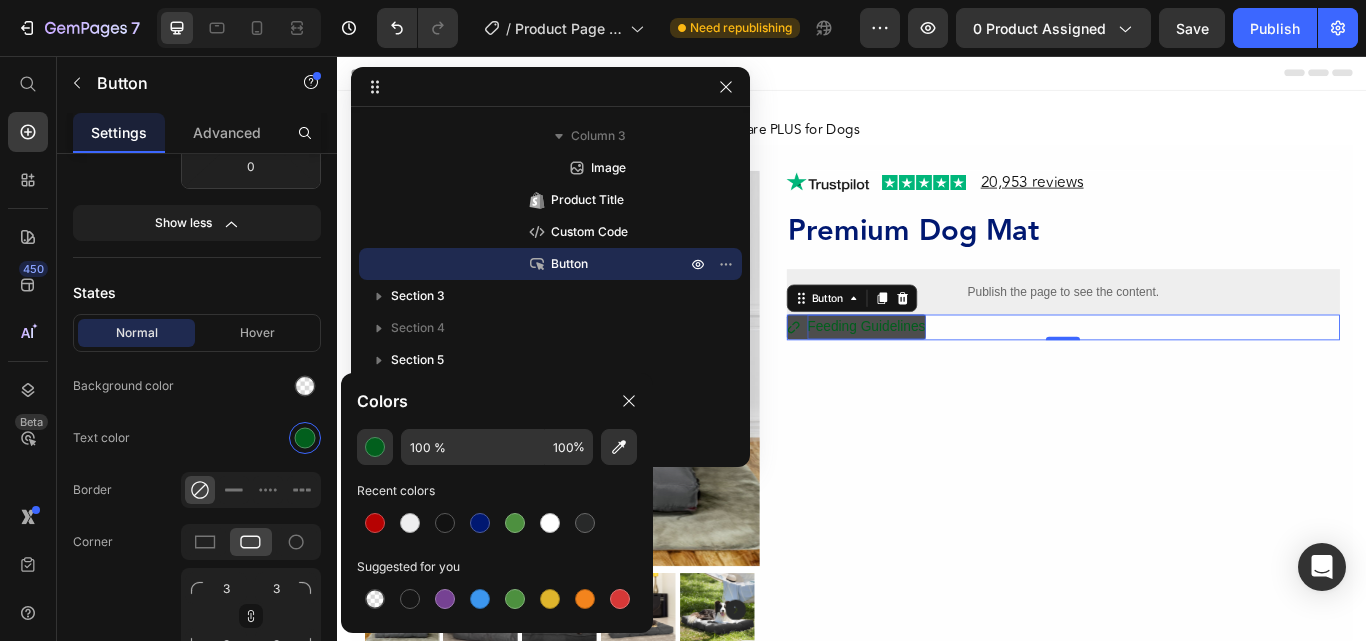click on "100 % Recent colors Suggested for you" 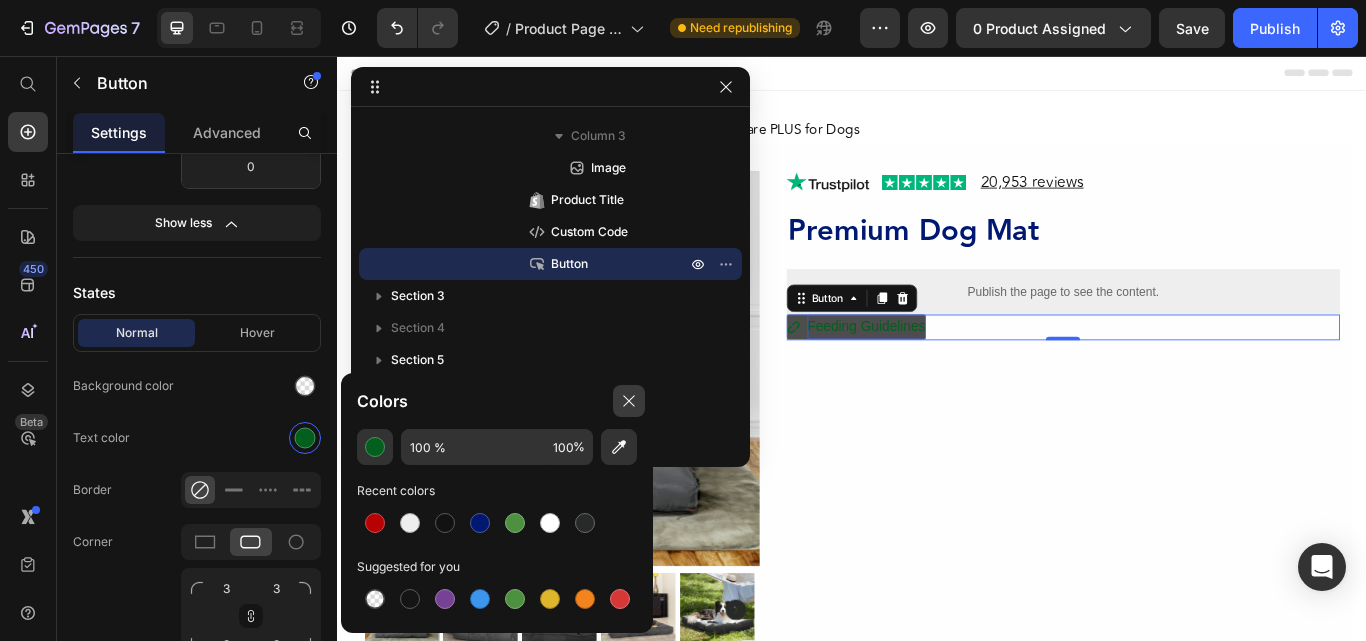 click 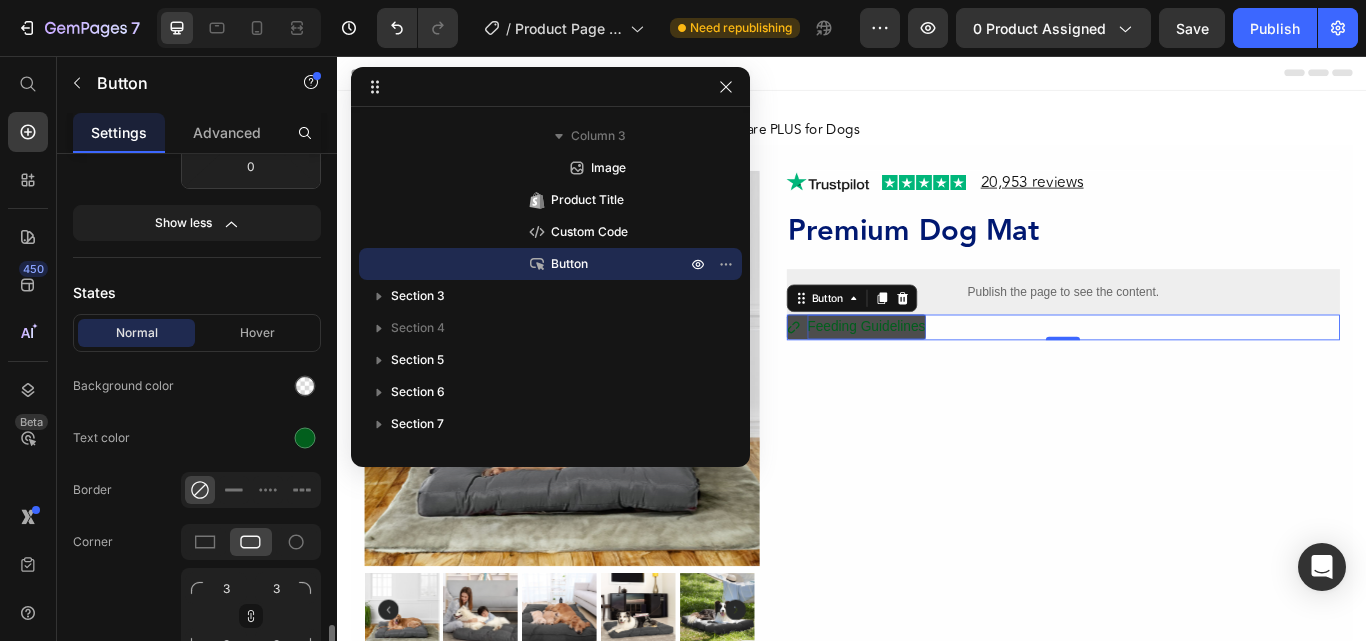 scroll, scrollTop: 900, scrollLeft: 0, axis: vertical 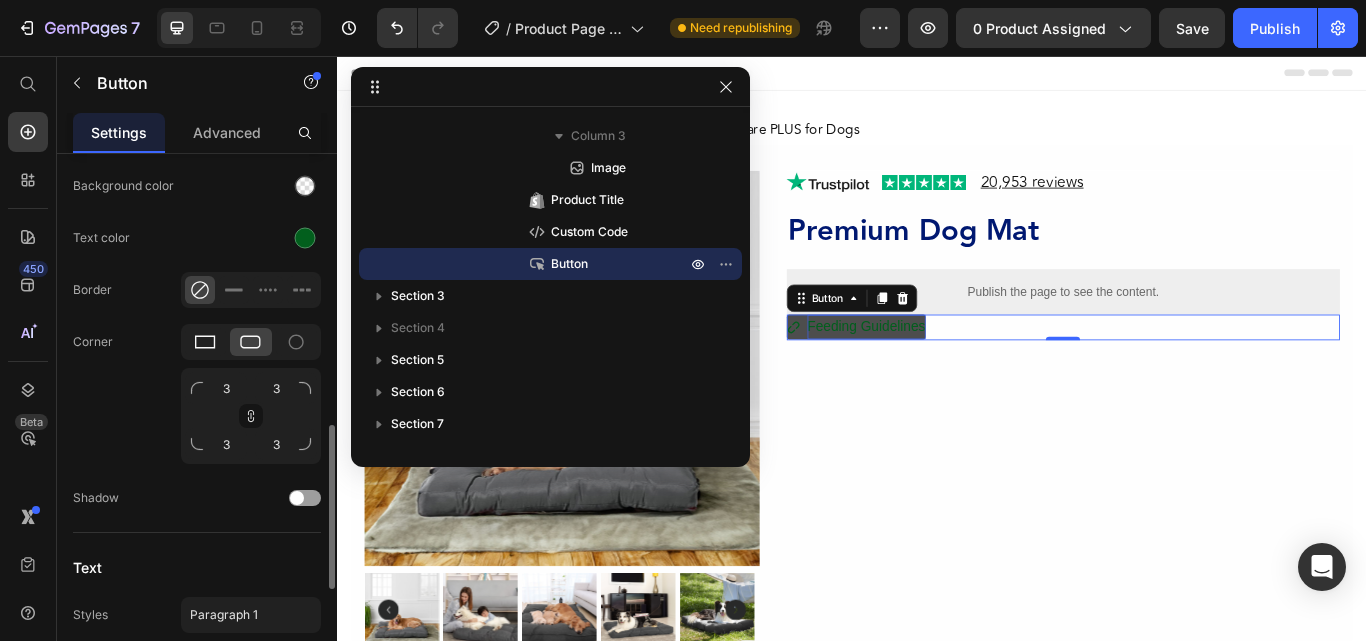 click 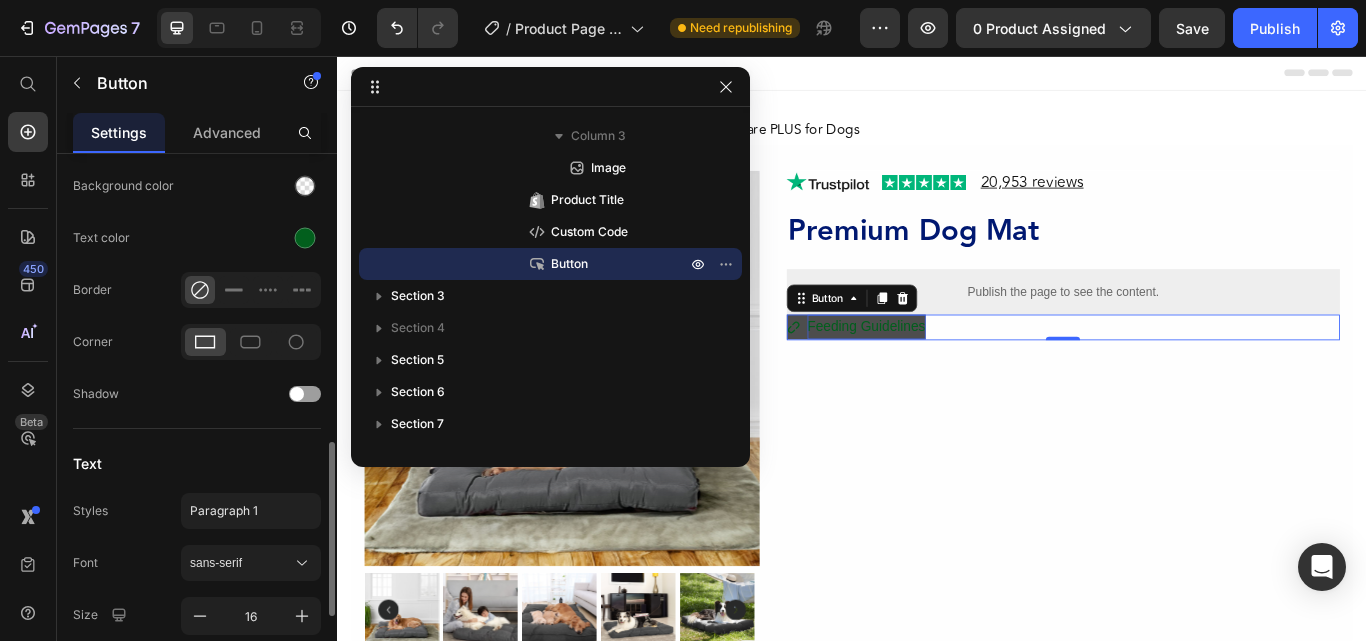 scroll, scrollTop: 1100, scrollLeft: 0, axis: vertical 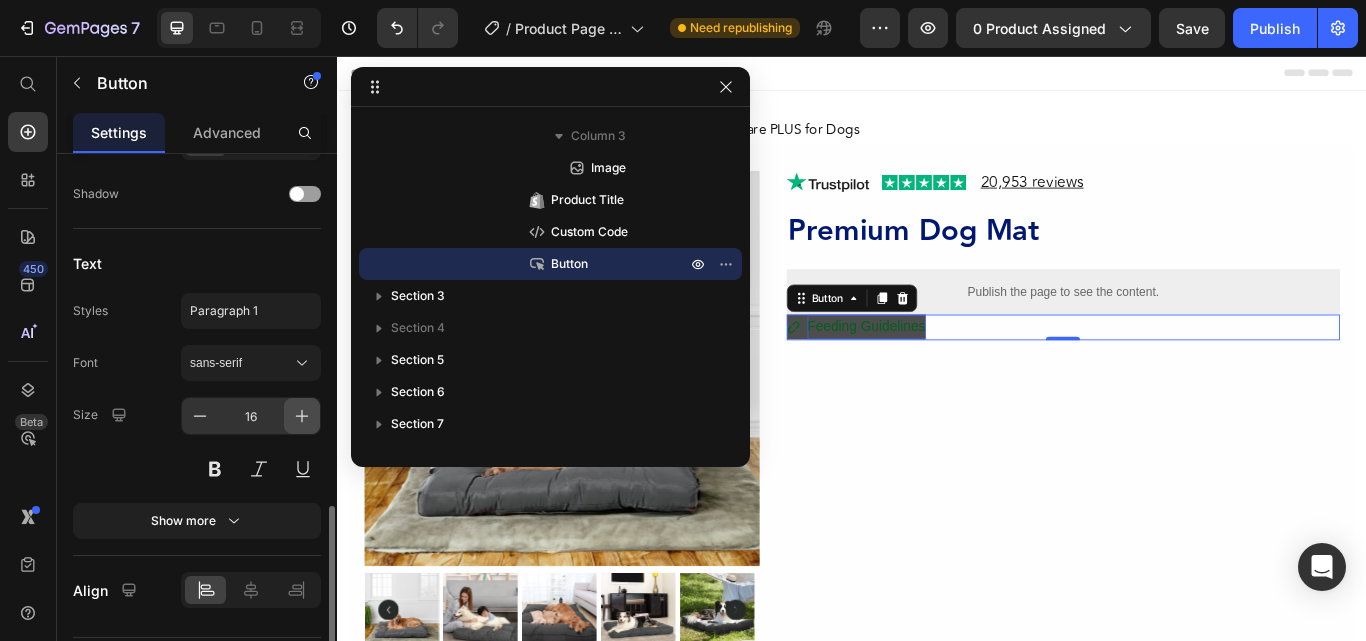 click 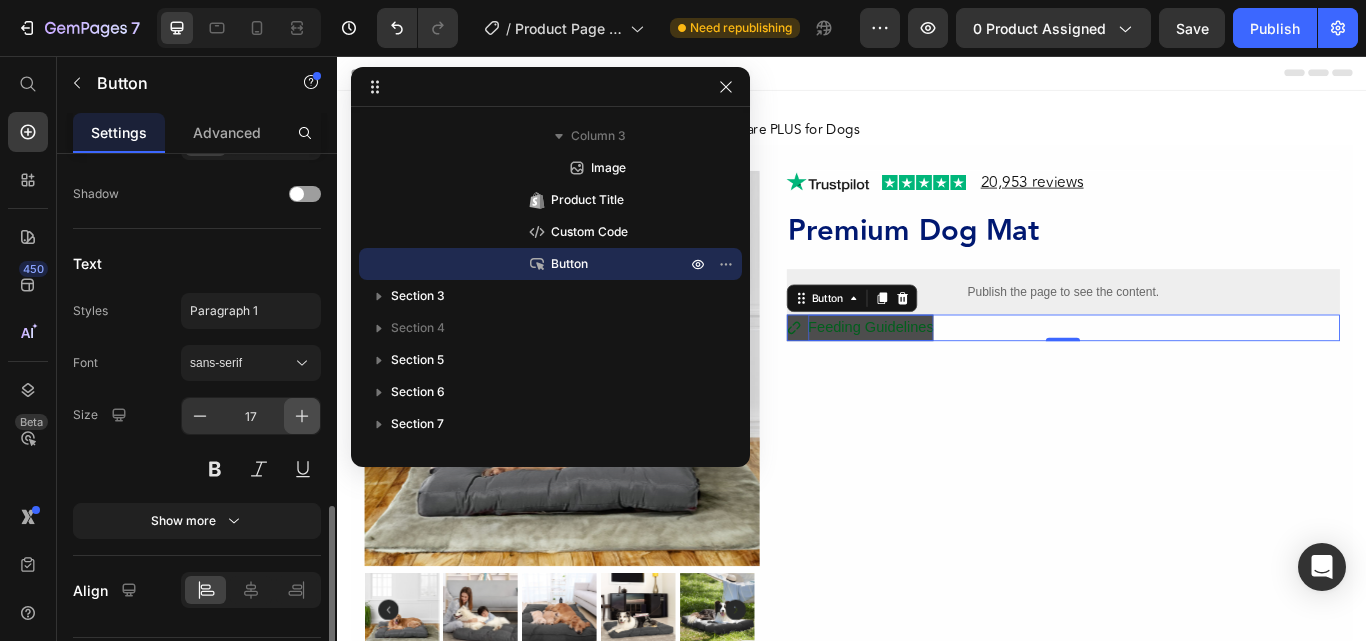 click 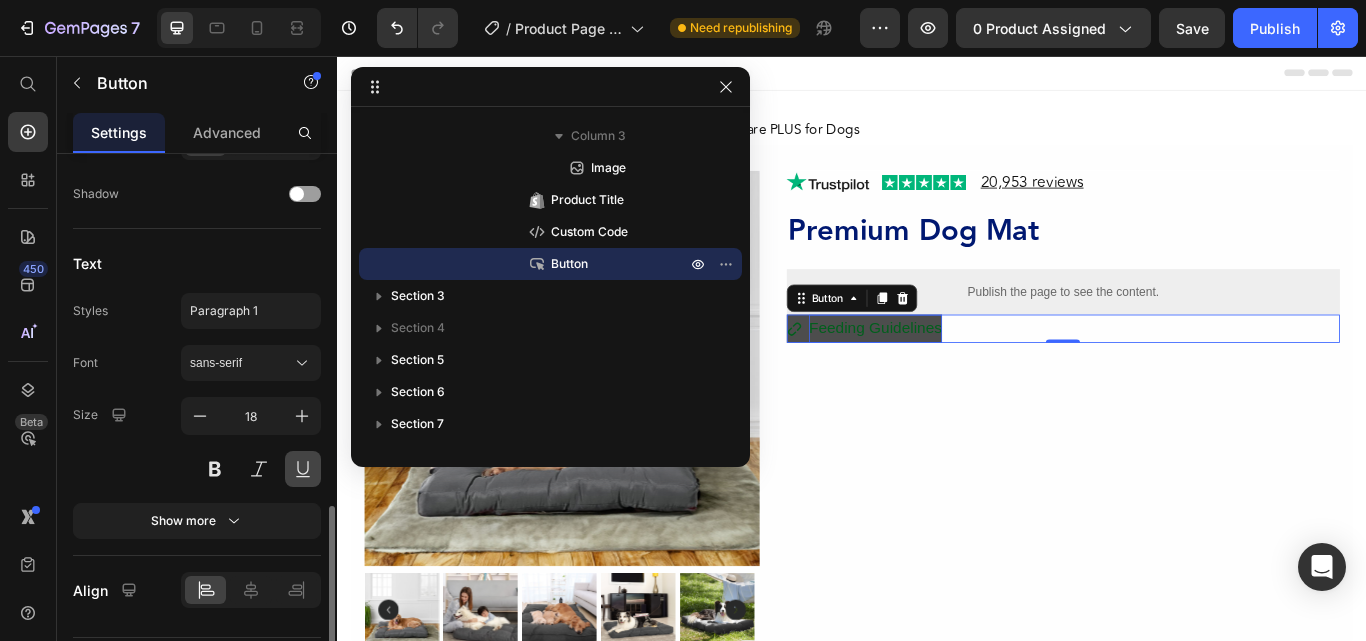 click at bounding box center (303, 469) 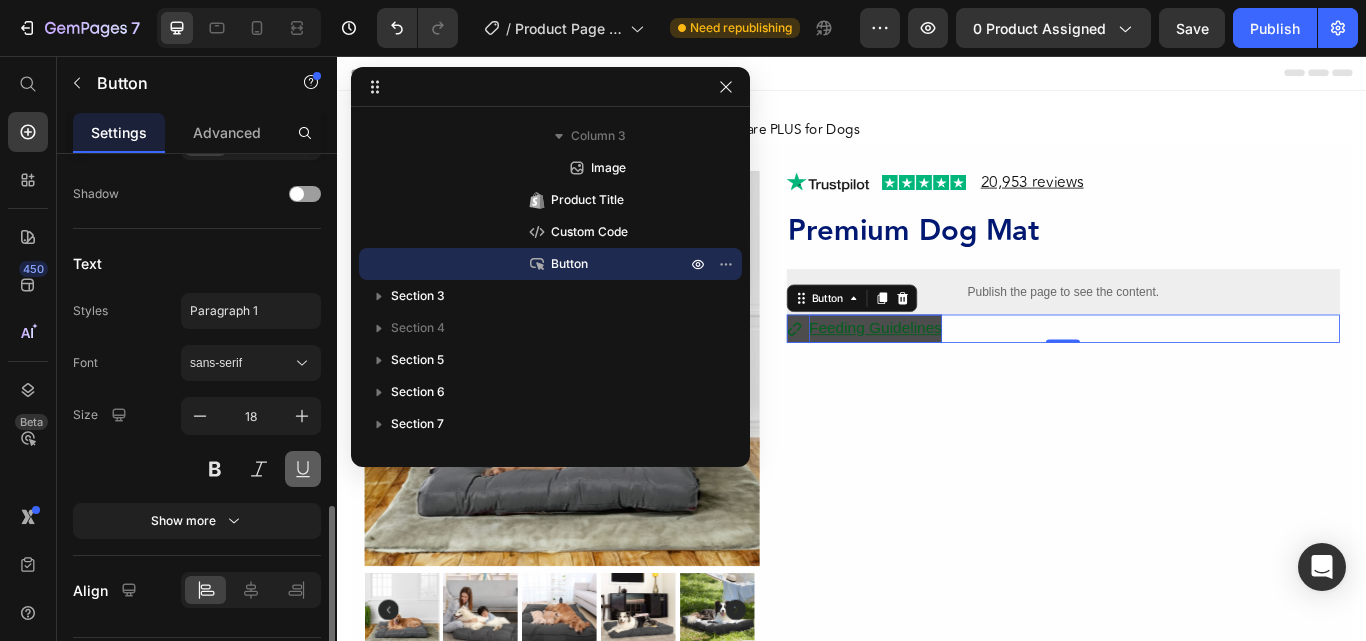 click at bounding box center [303, 469] 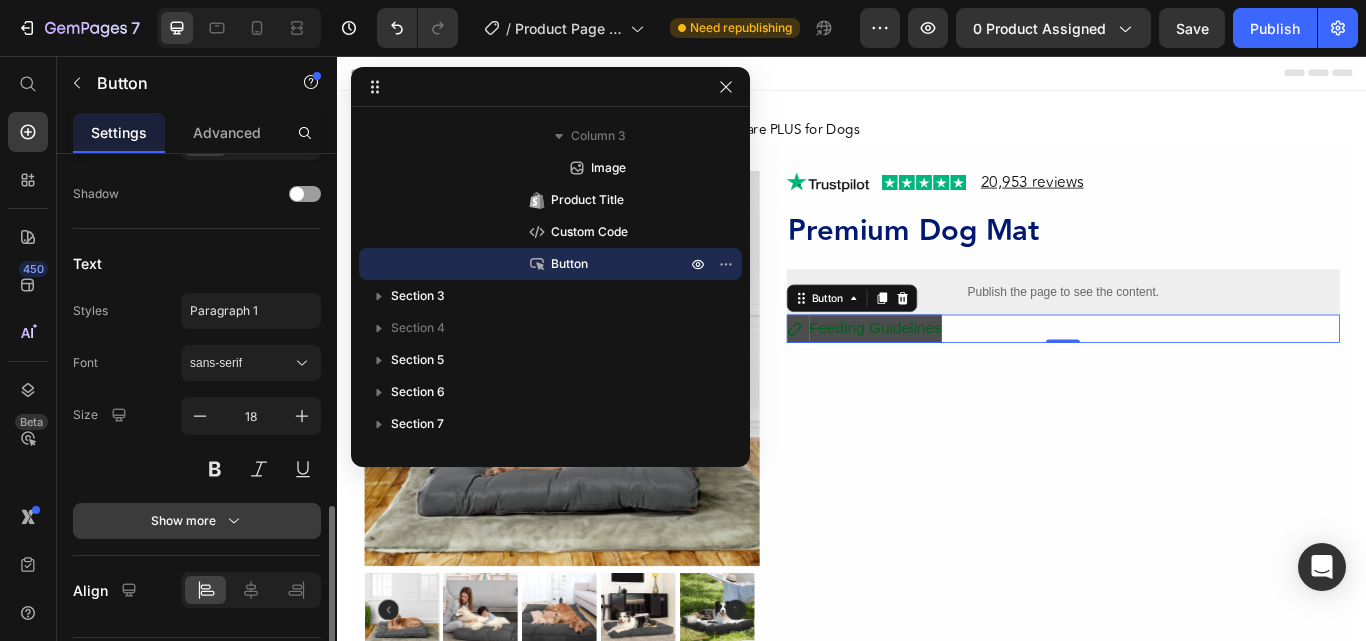 click 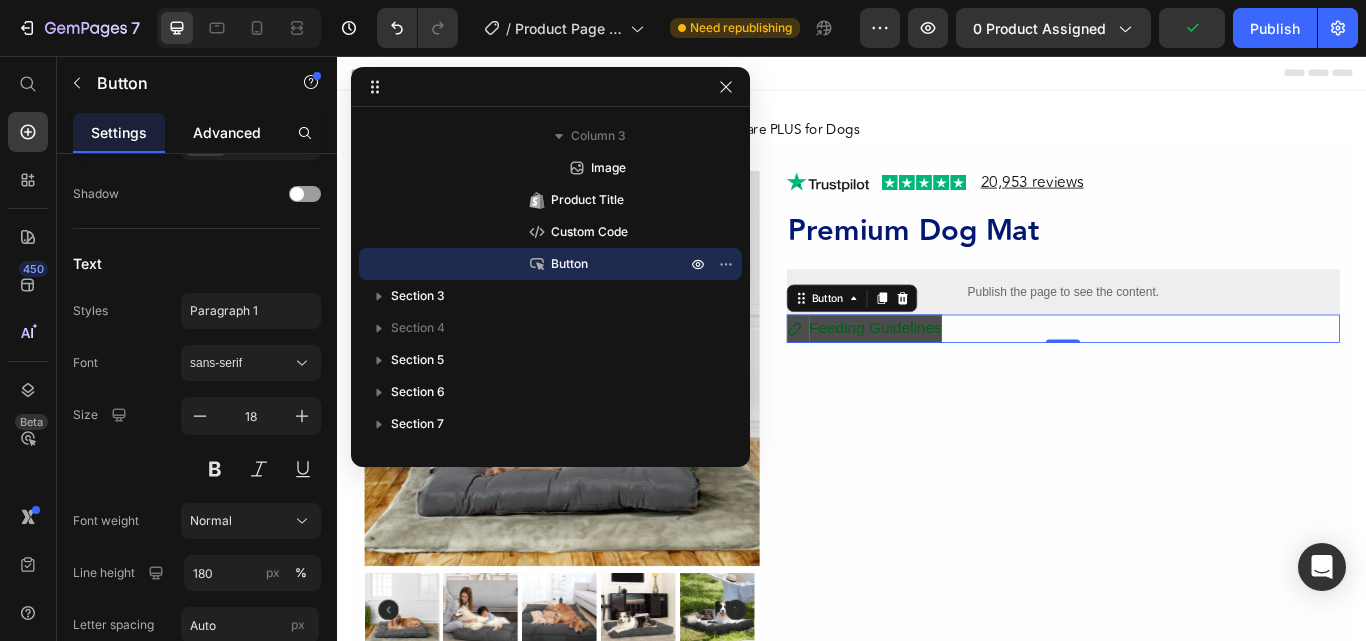 click on "Advanced" at bounding box center [227, 132] 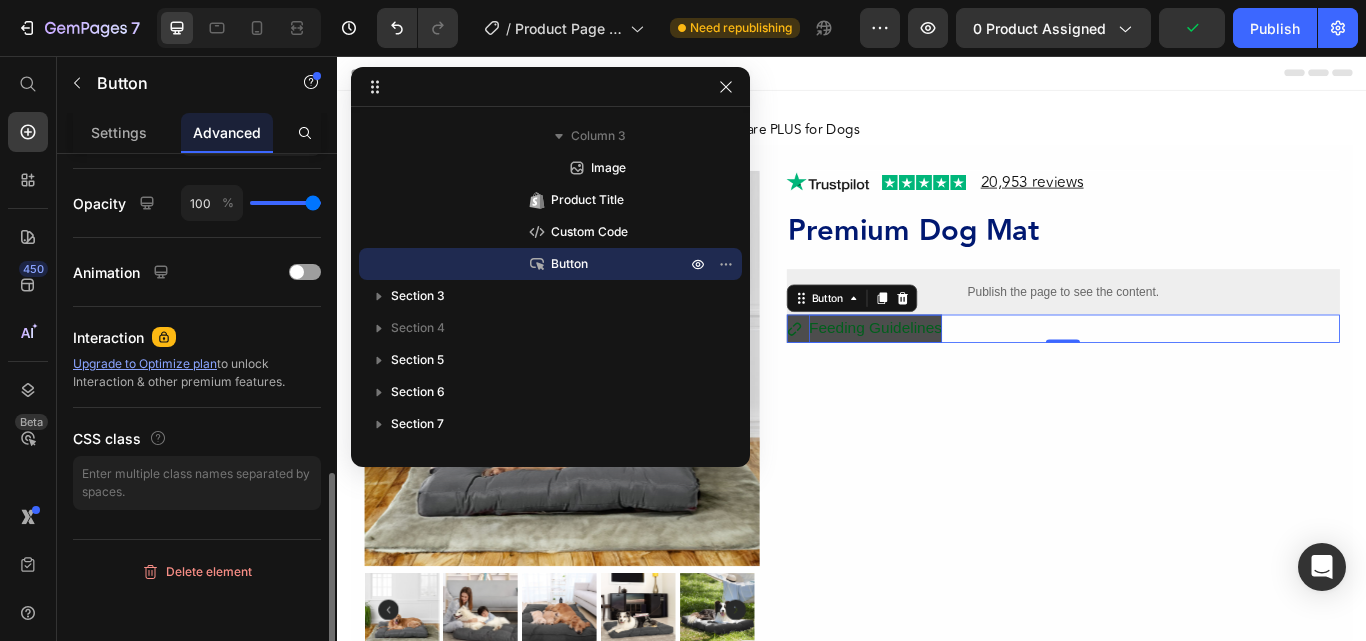 scroll, scrollTop: 0, scrollLeft: 0, axis: both 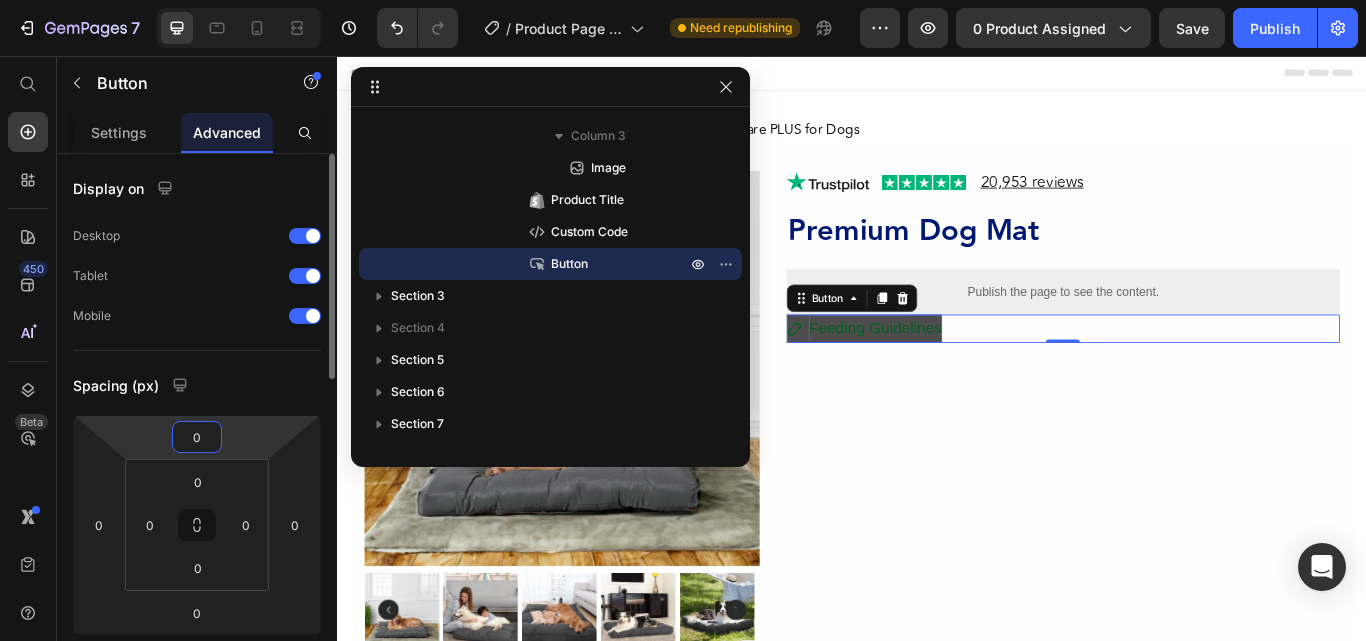click on "0" at bounding box center (197, 437) 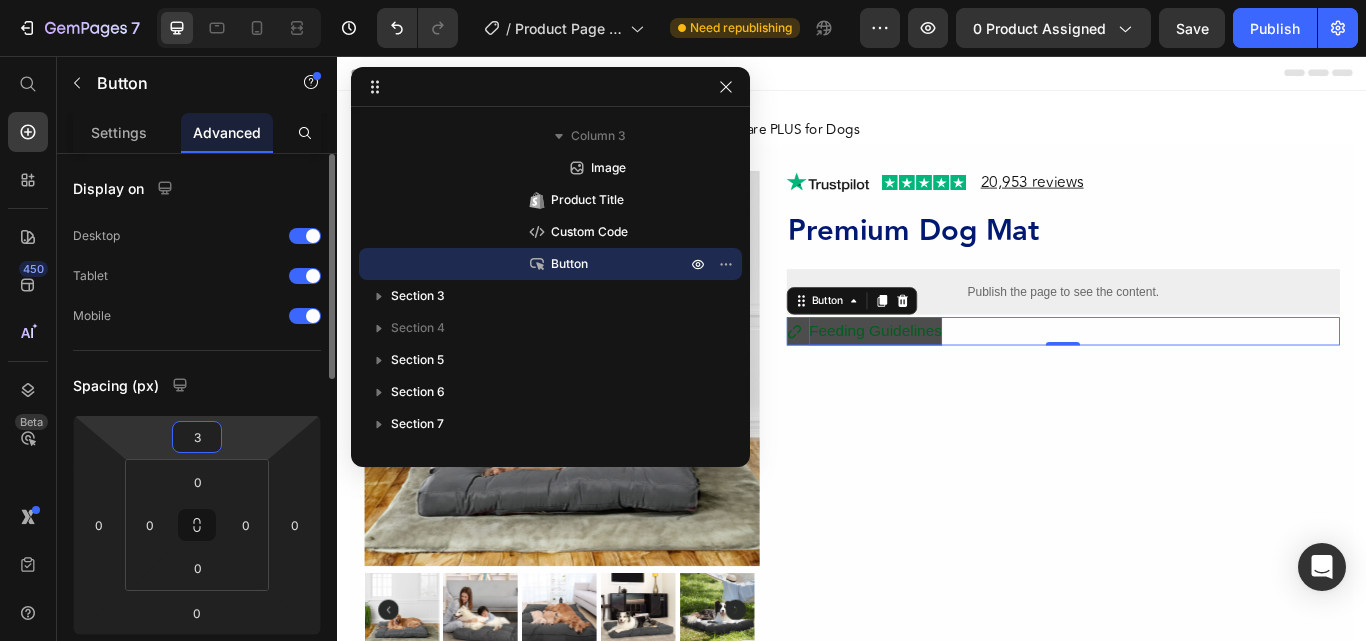 type on "30" 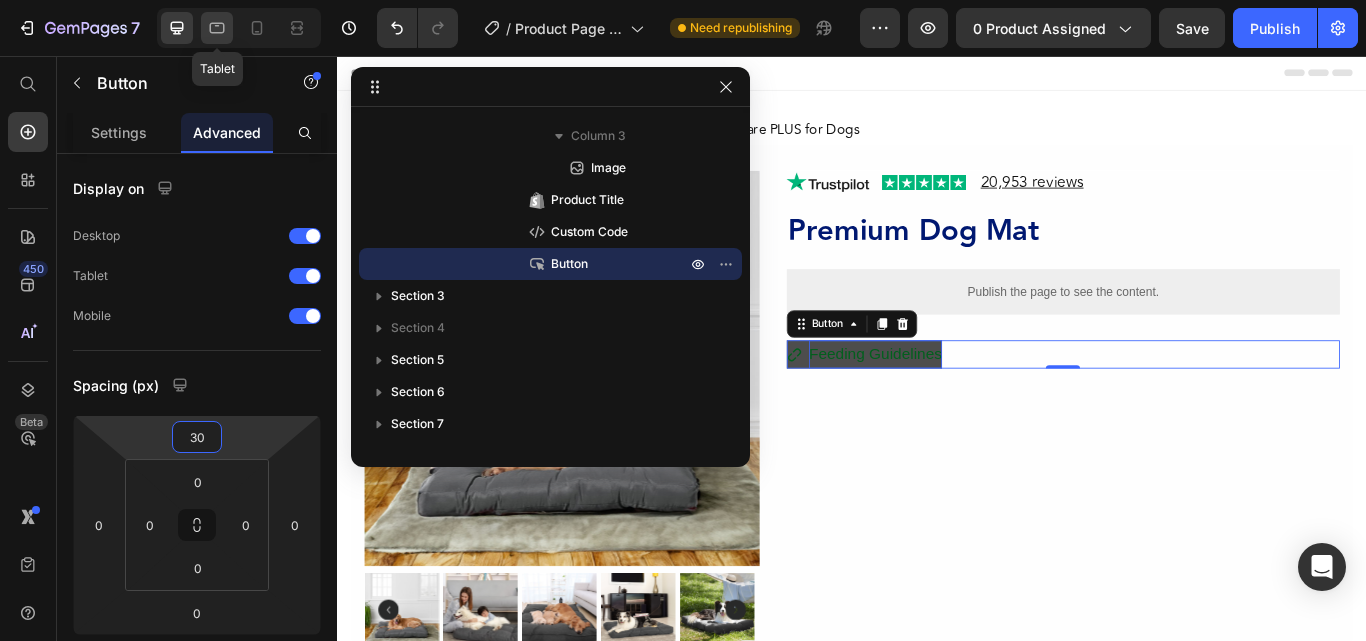 drag, startPoint x: 214, startPoint y: 25, endPoint x: 206, endPoint y: 42, distance: 18.788294 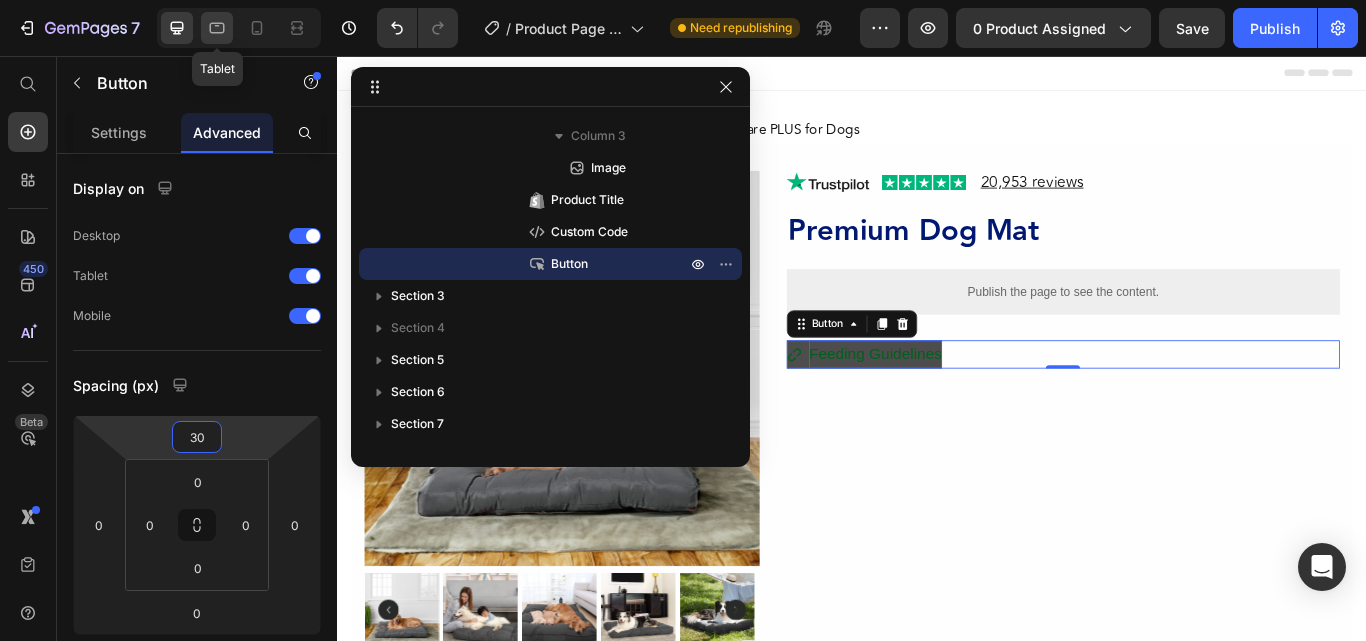 click 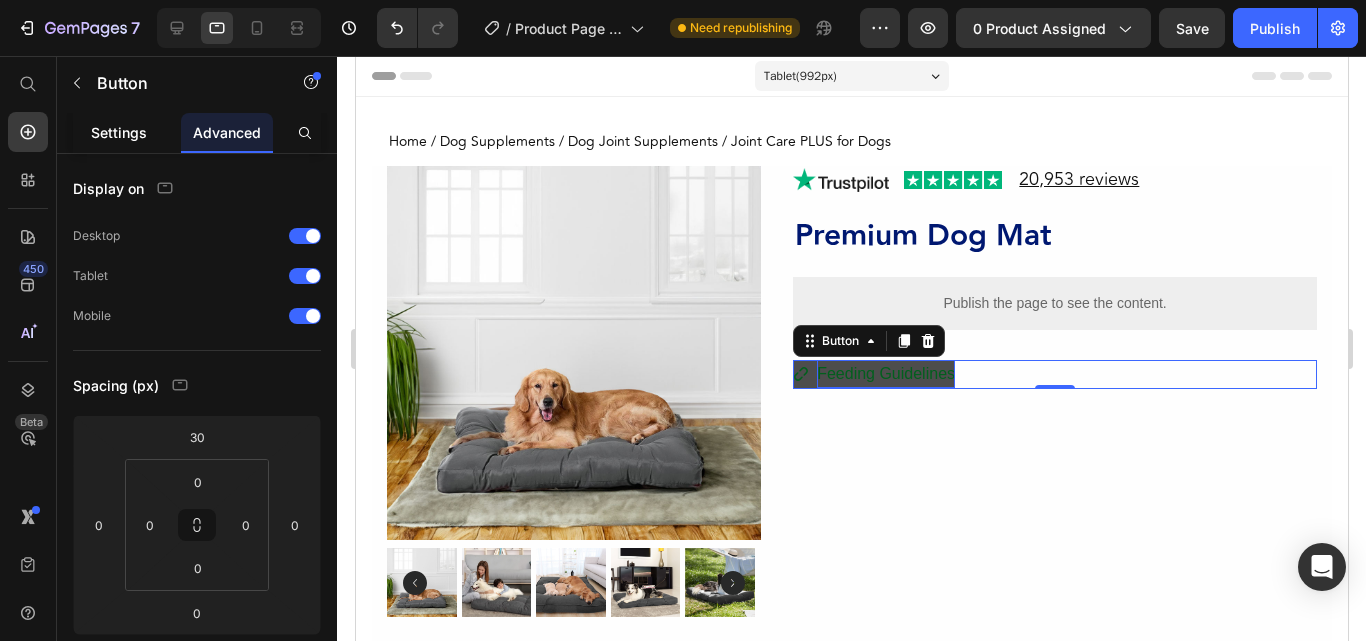 scroll, scrollTop: 8, scrollLeft: 0, axis: vertical 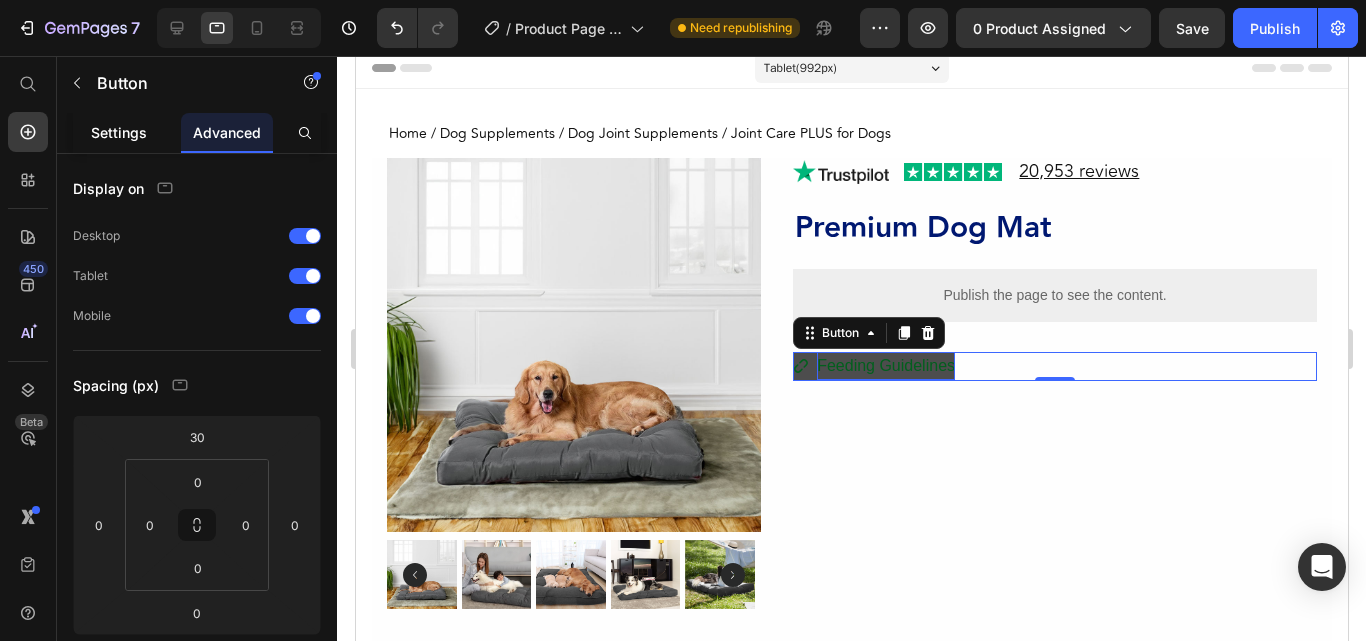 click on "Settings" at bounding box center [119, 132] 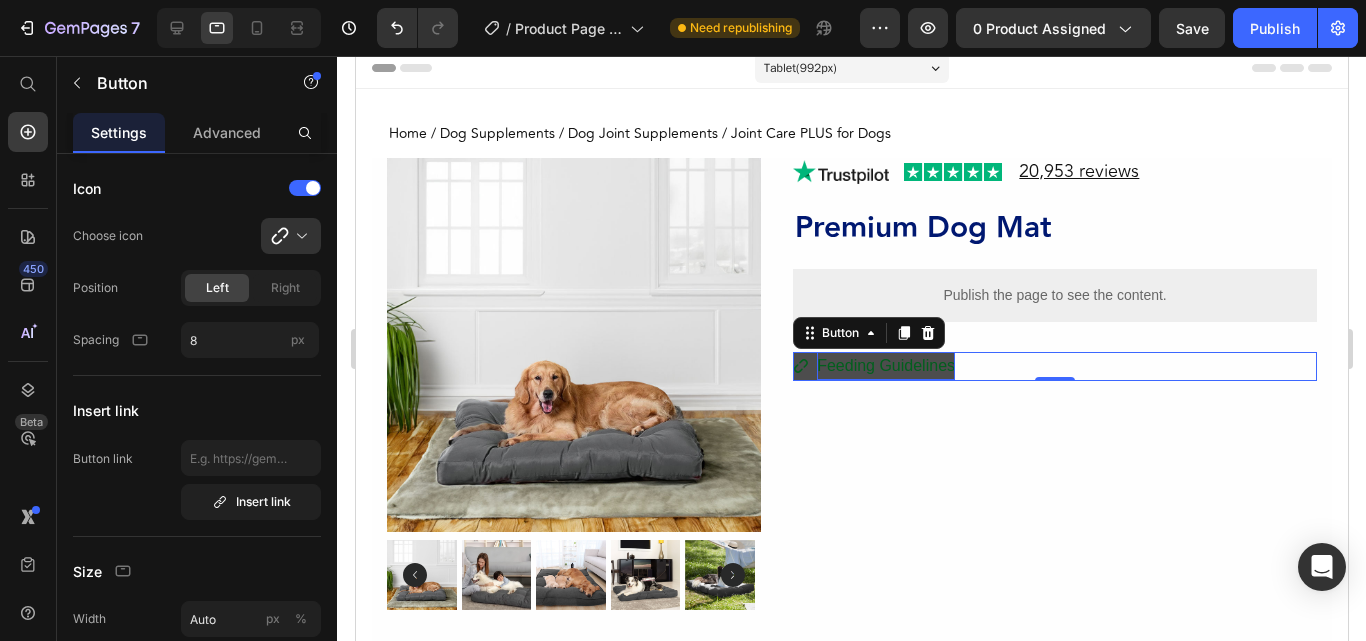 scroll, scrollTop: 234, scrollLeft: 0, axis: vertical 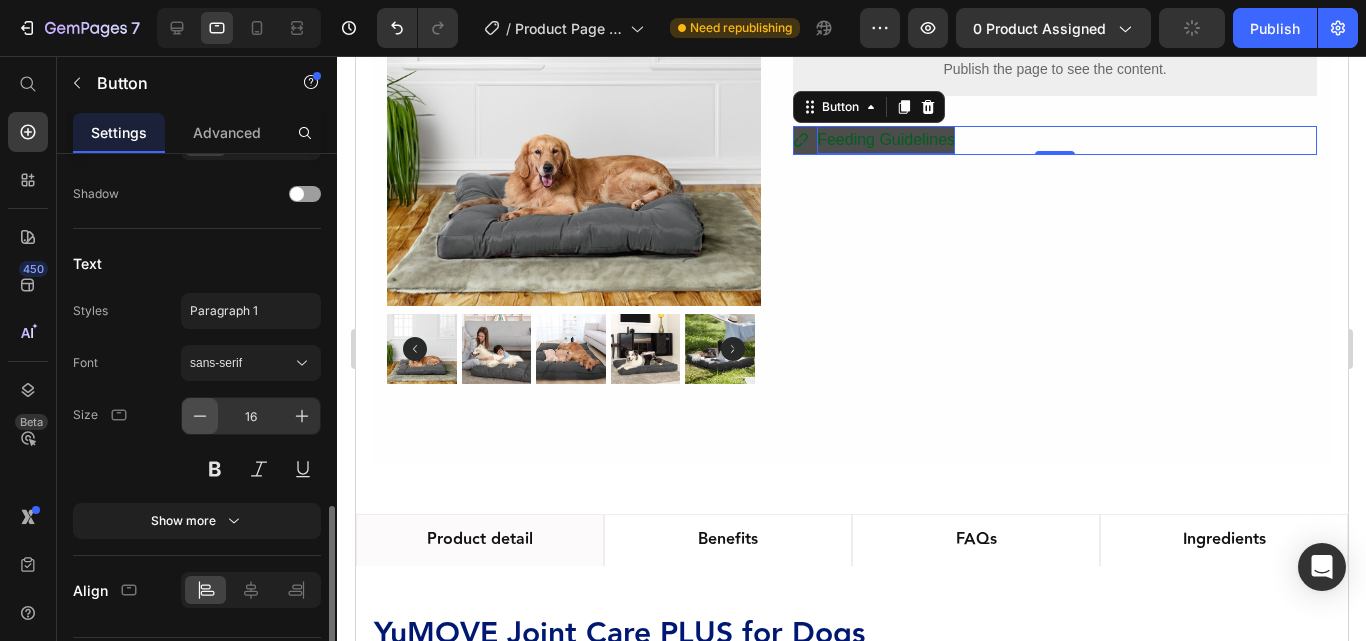 click 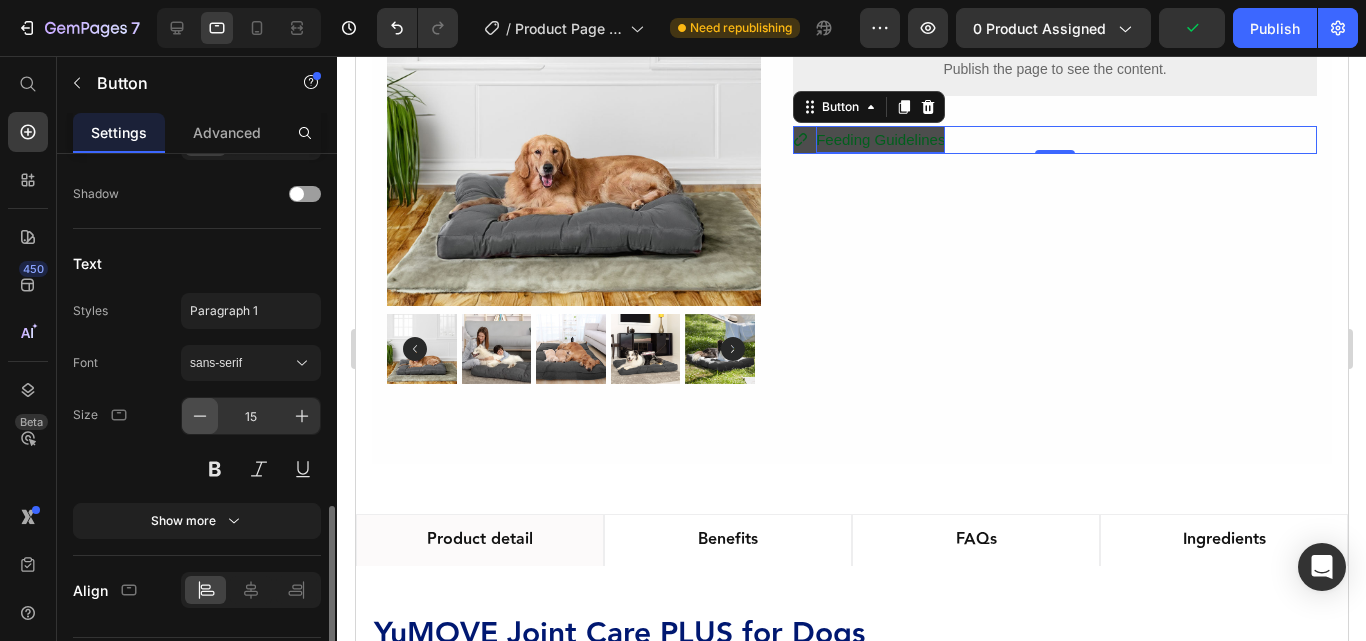 click 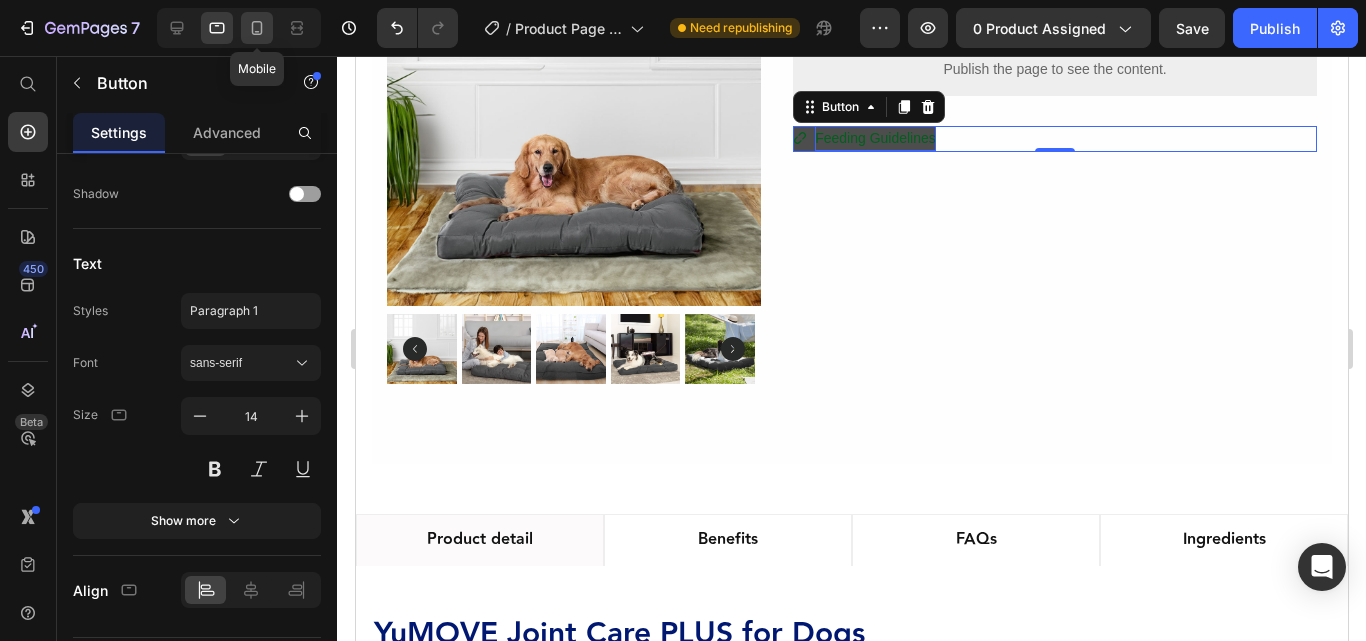 click 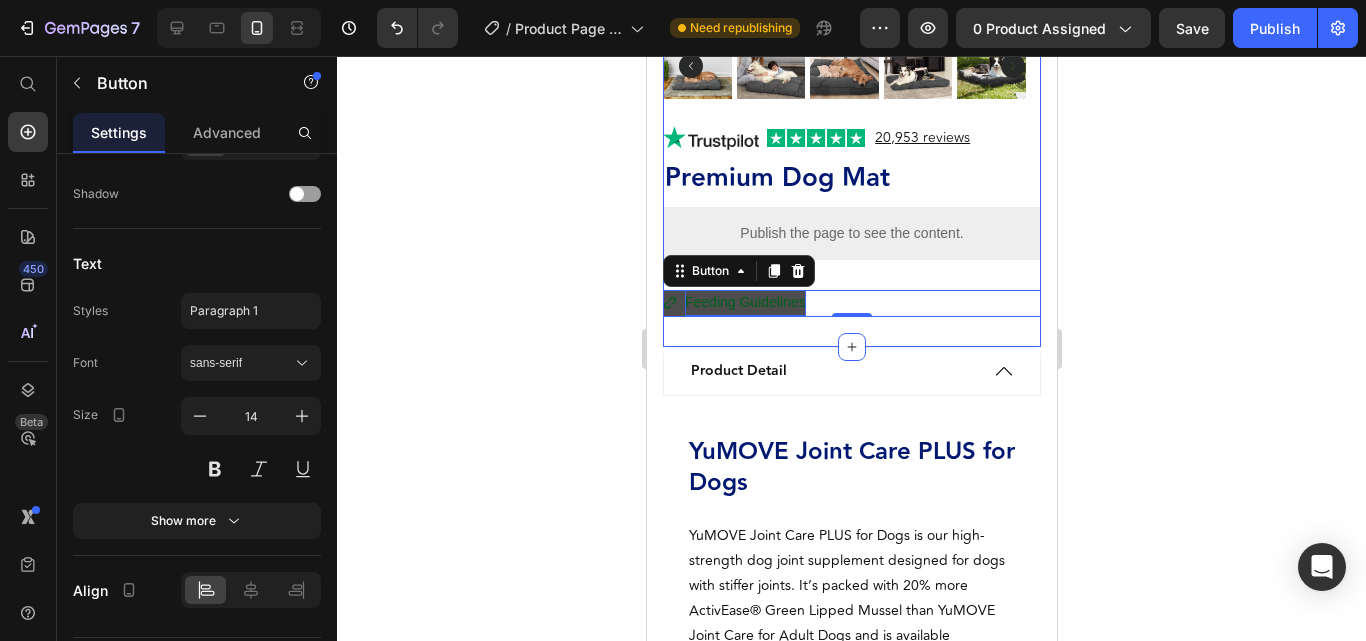 scroll, scrollTop: 720, scrollLeft: 0, axis: vertical 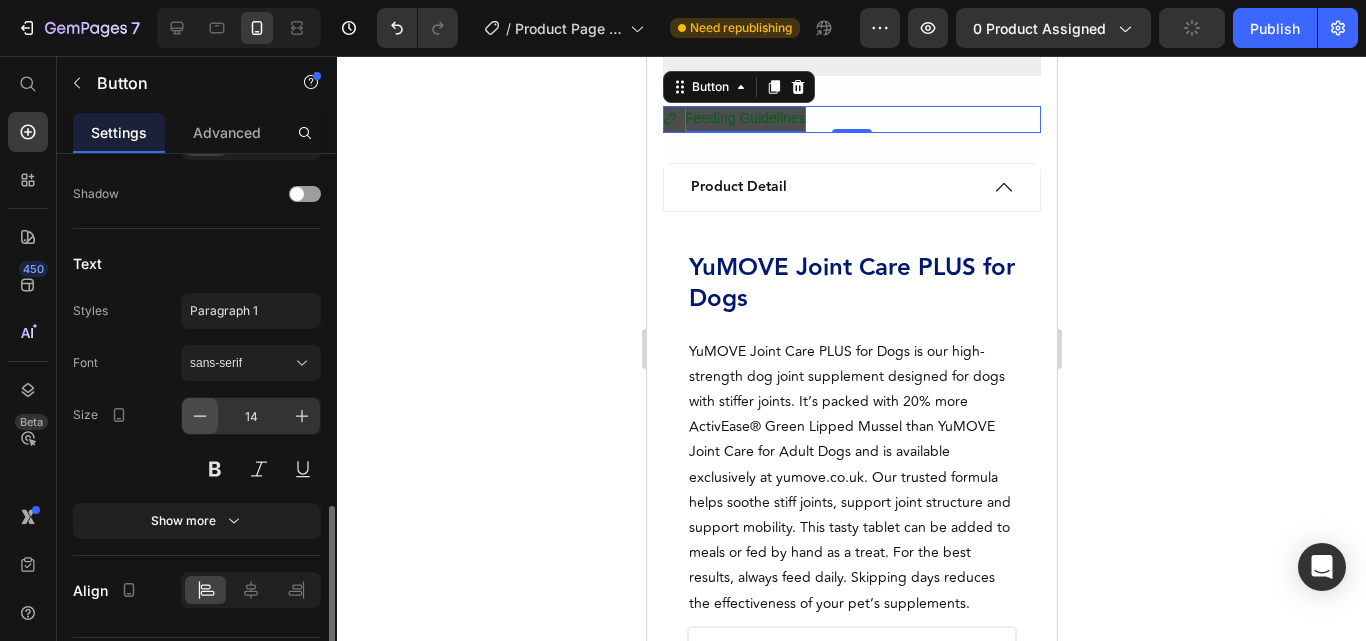 click 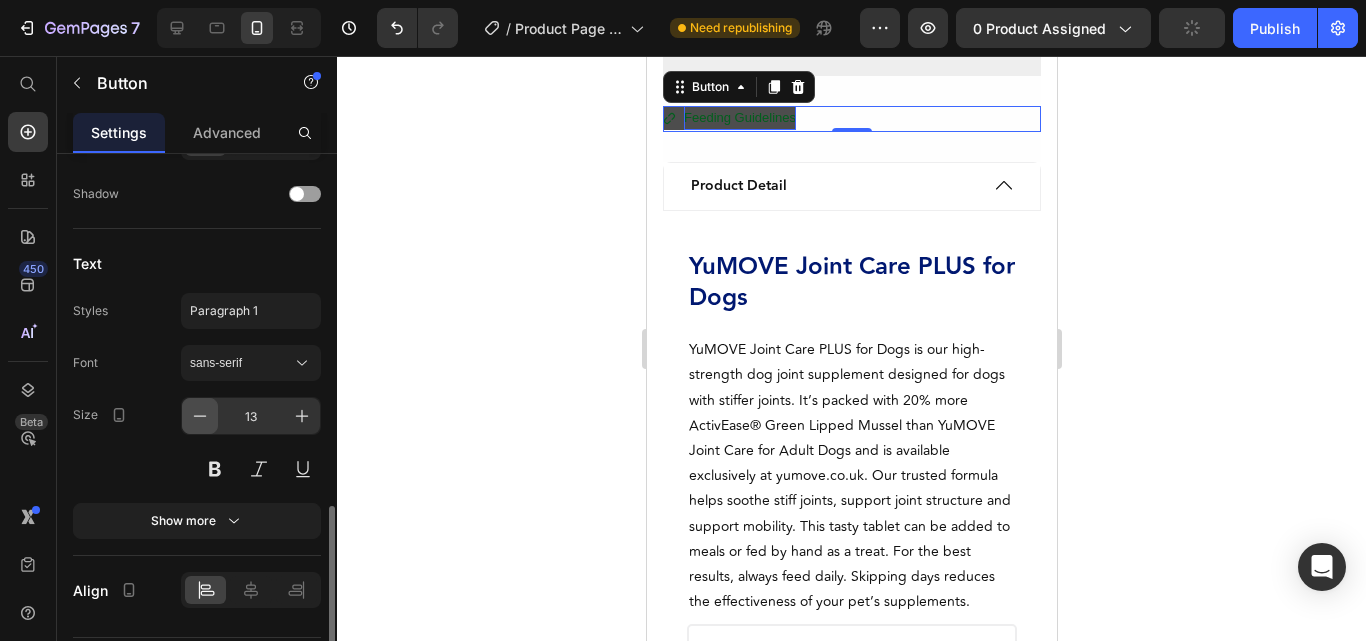 click 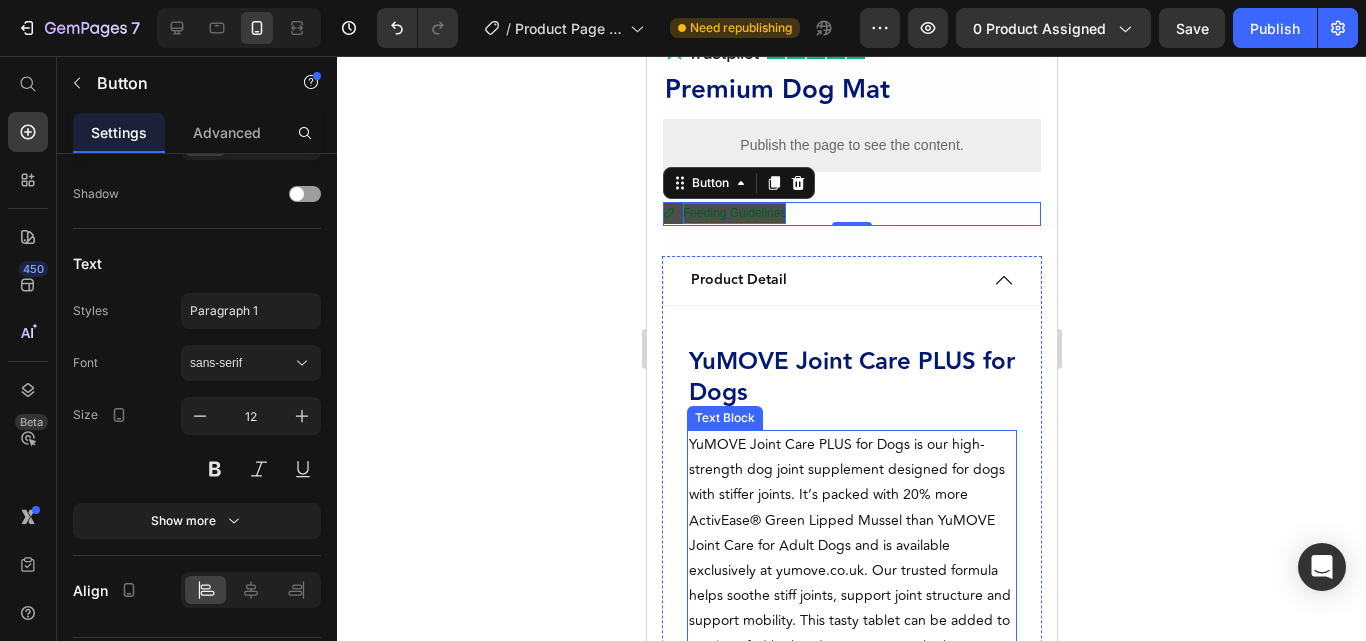 scroll, scrollTop: 520, scrollLeft: 0, axis: vertical 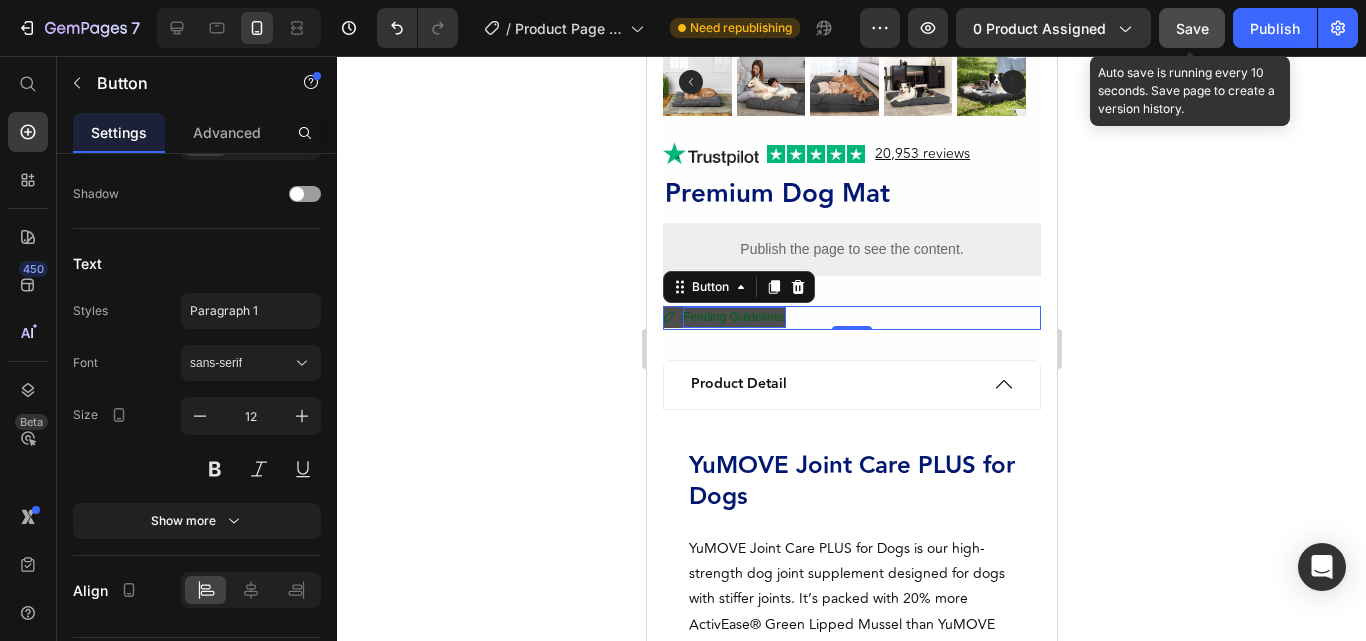 click on "Save" at bounding box center [1192, 28] 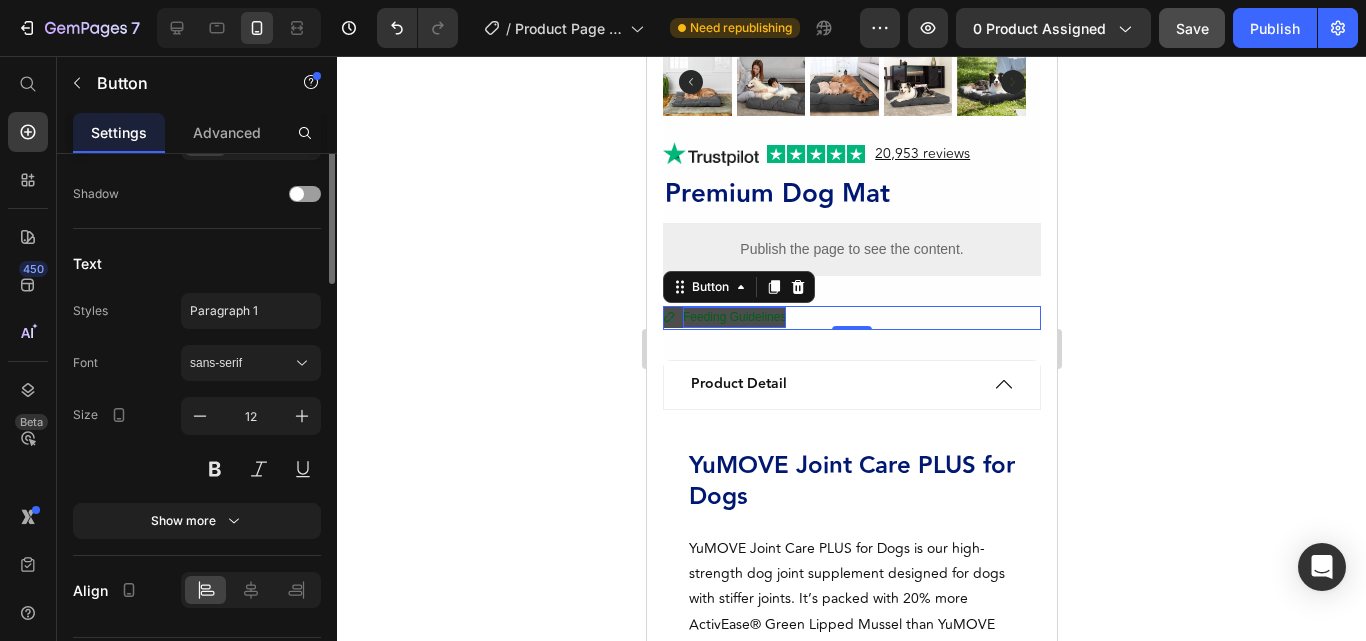 scroll, scrollTop: 800, scrollLeft: 0, axis: vertical 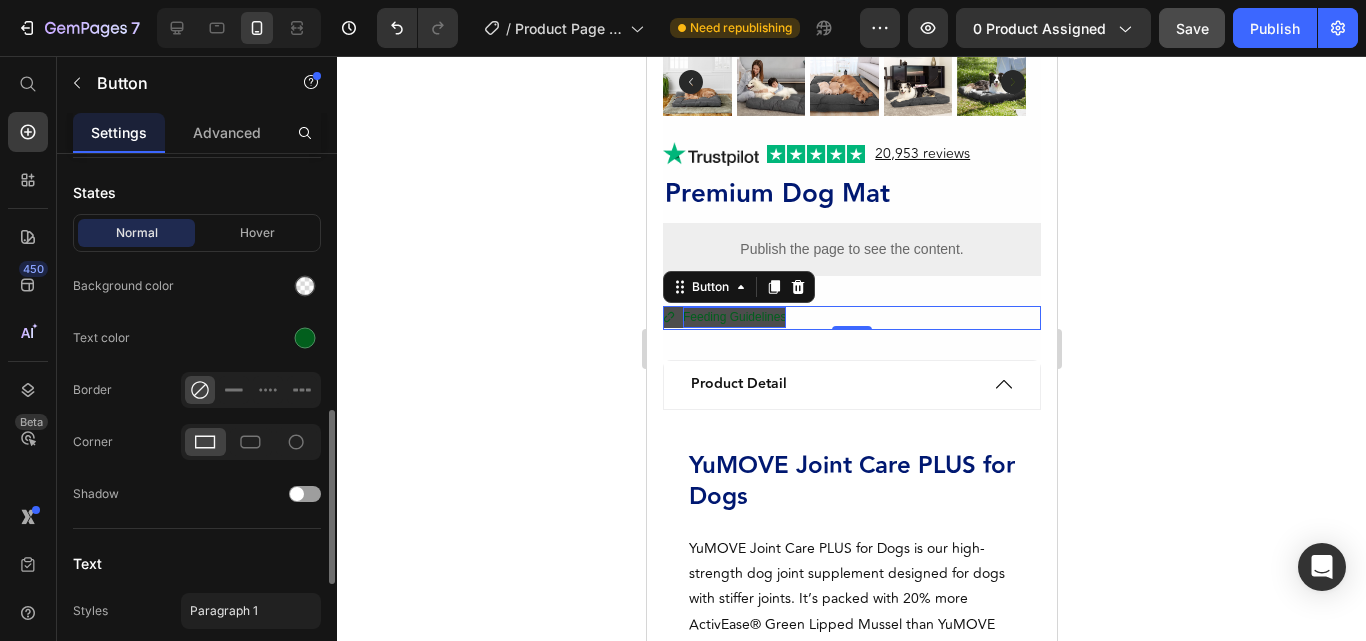 click on "Normal Hover" at bounding box center (197, 233) 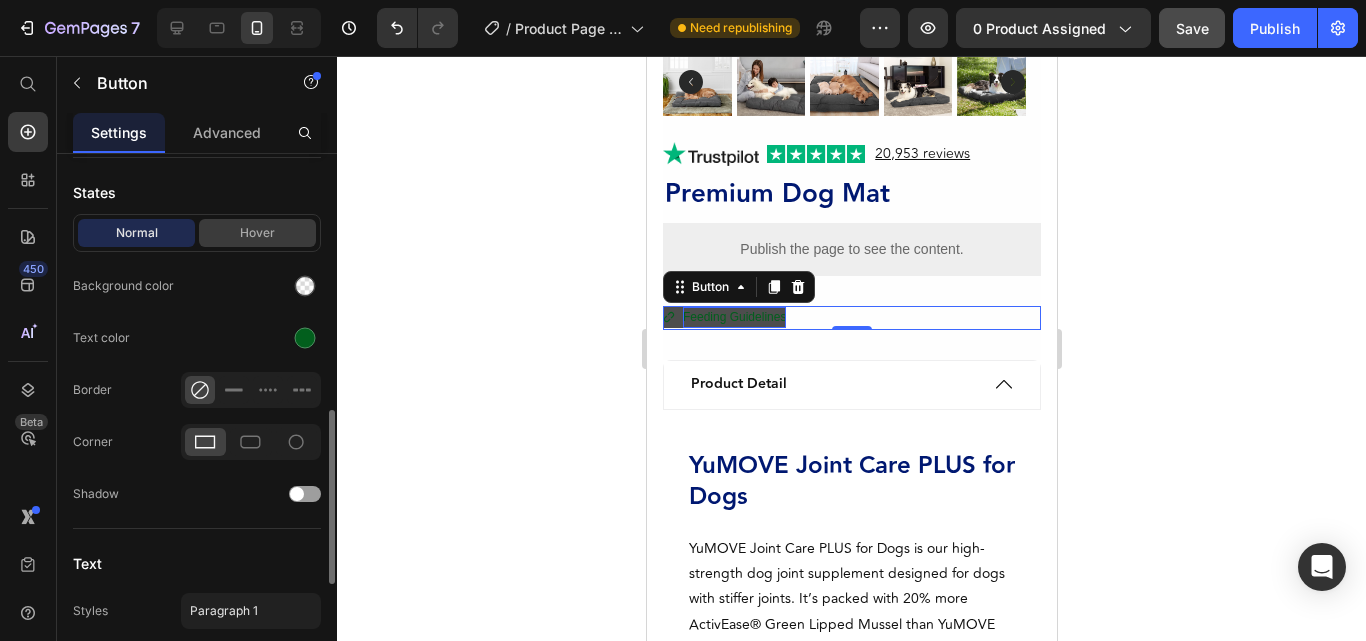 click on "Hover" at bounding box center (257, 233) 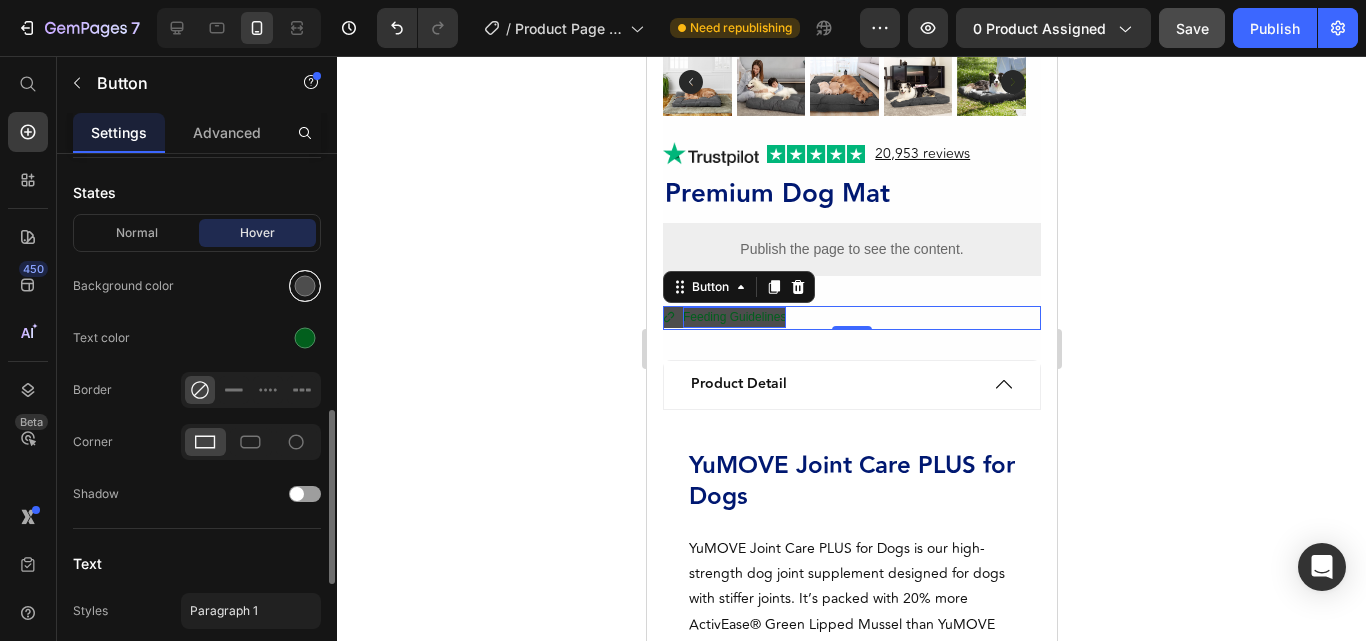 click at bounding box center (305, 286) 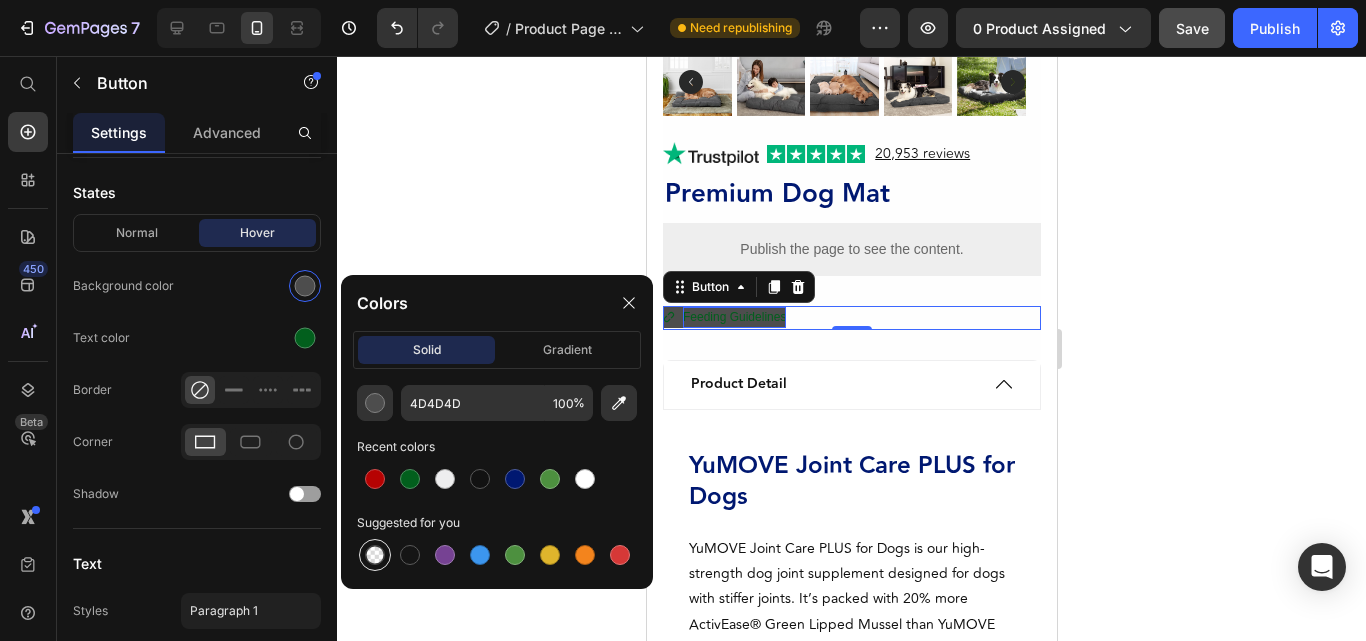 click at bounding box center [375, 555] 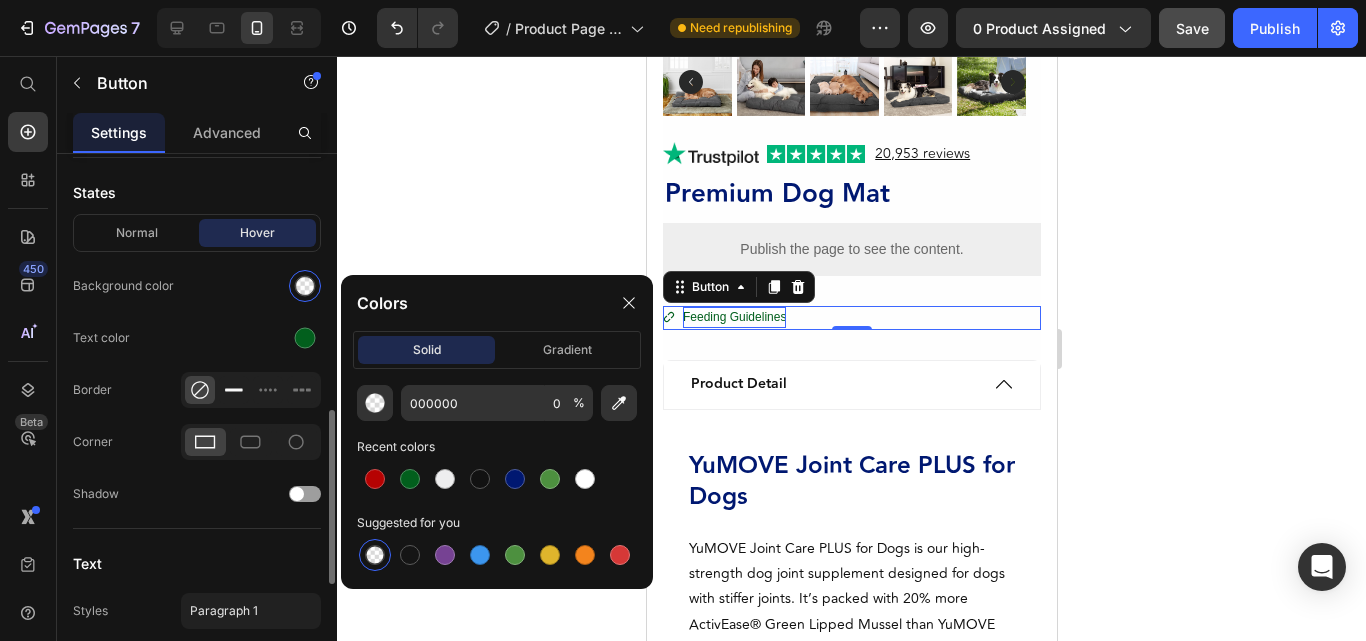 click 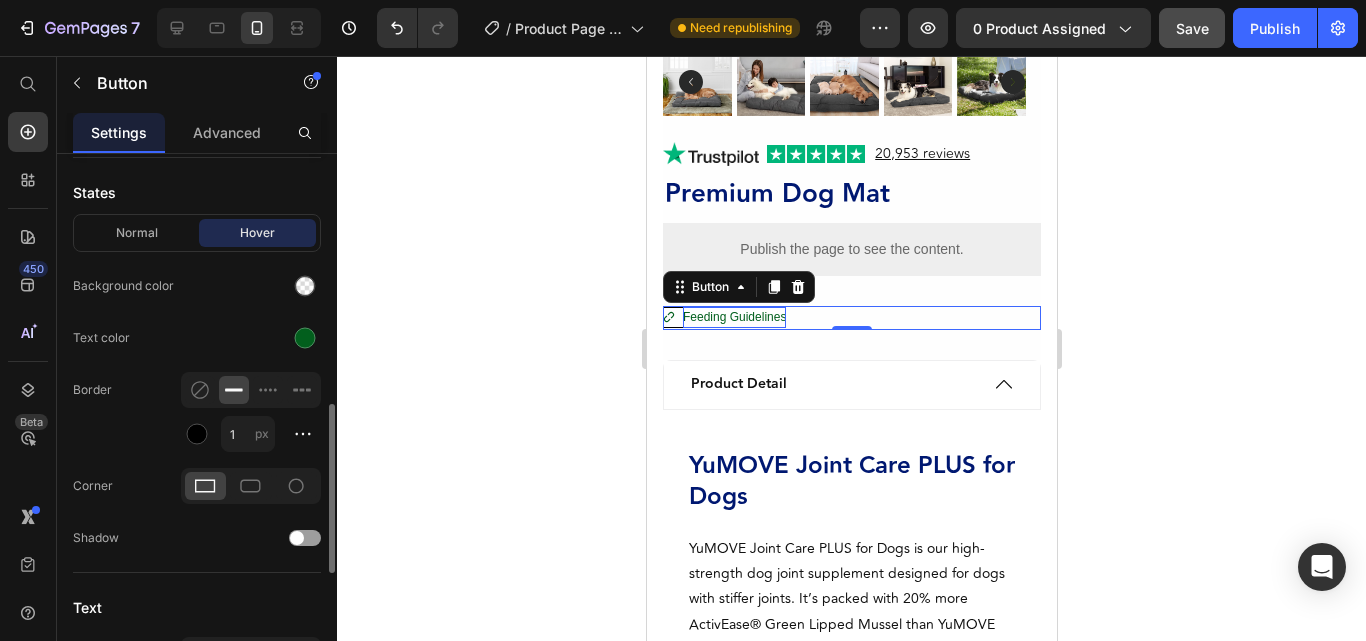 click on "Normal Hover" at bounding box center (197, 233) 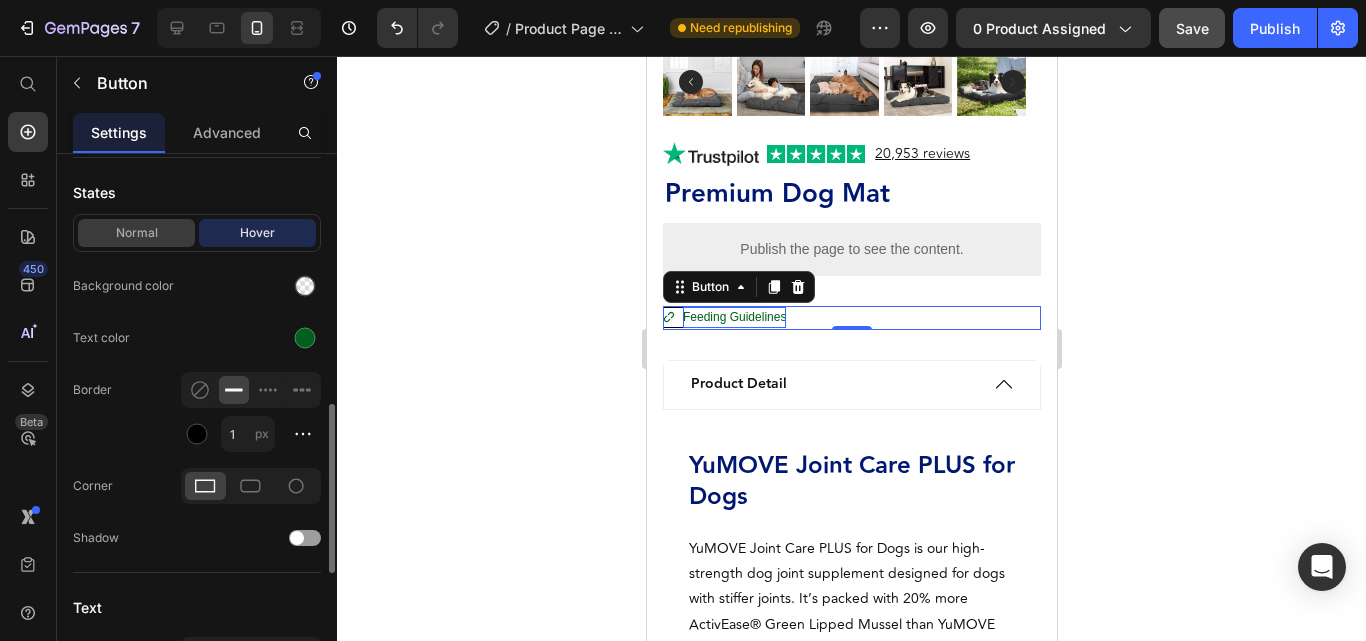 click on "Normal" at bounding box center (136, 233) 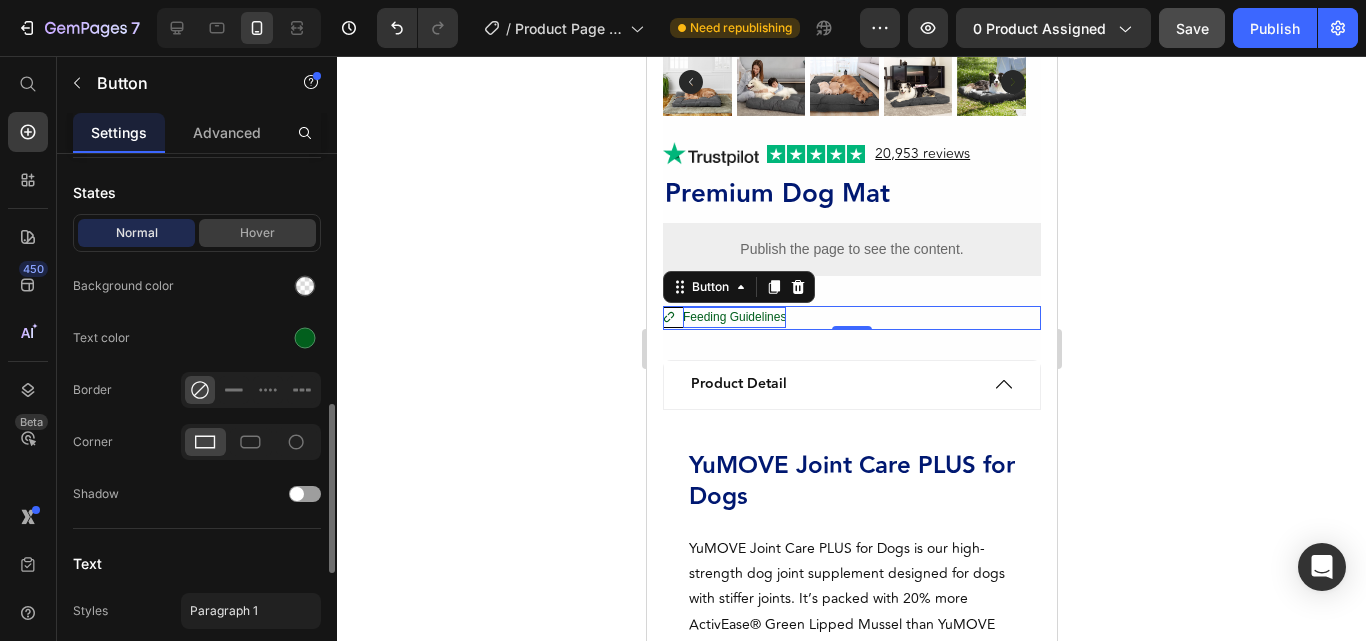 click on "Hover" at bounding box center (257, 233) 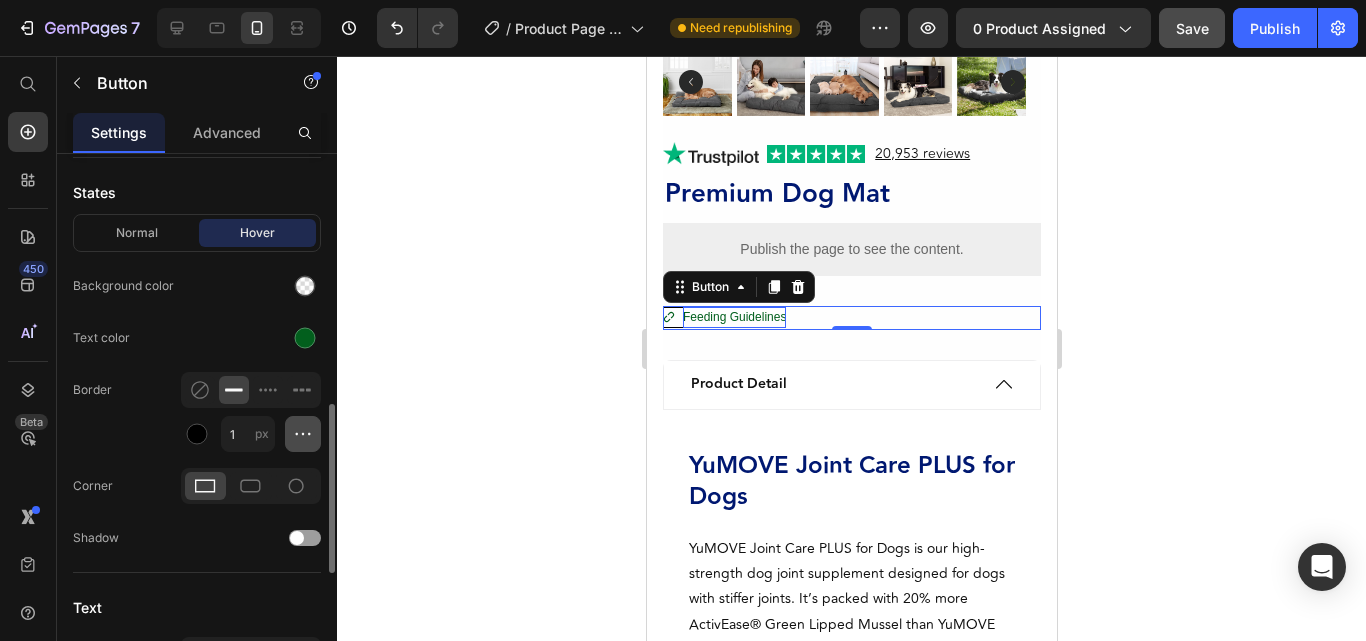 click 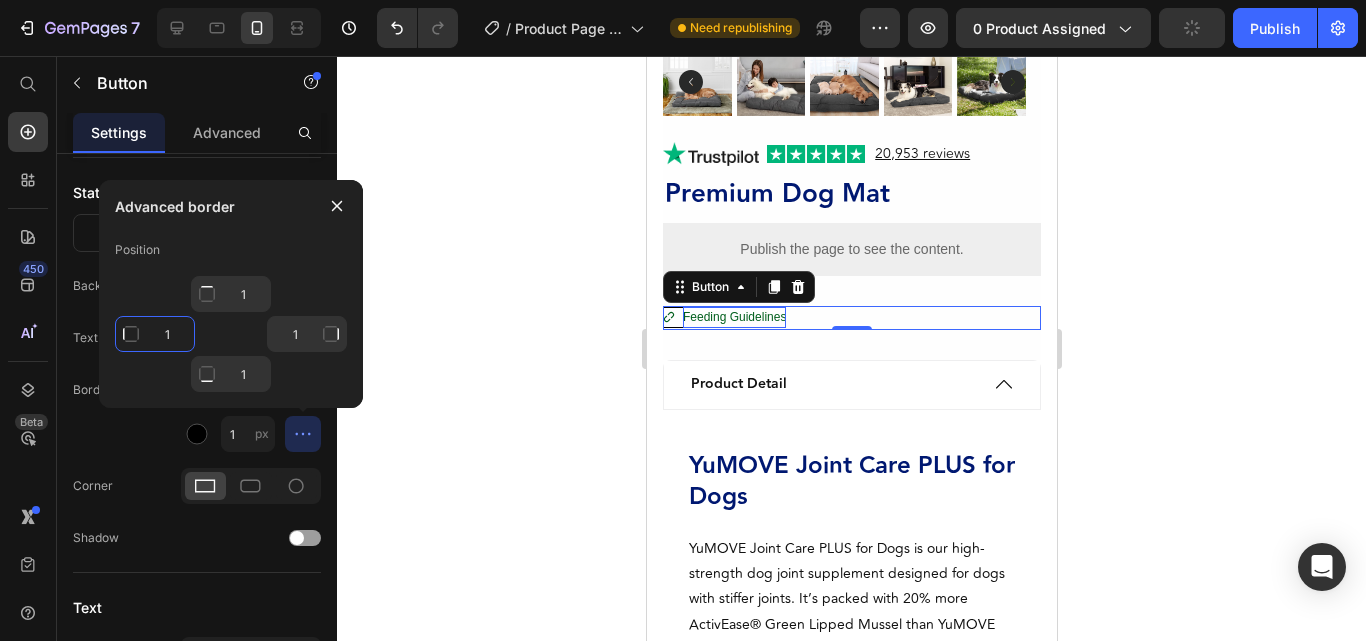 click on "1" 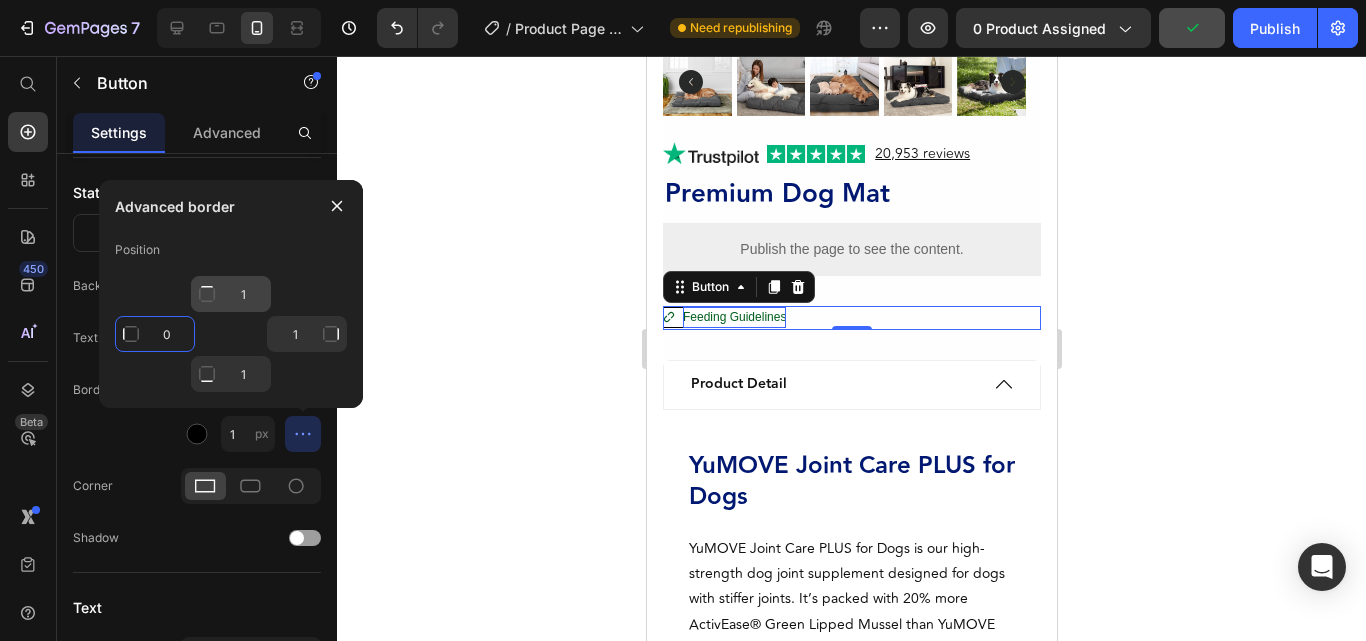 type on "0" 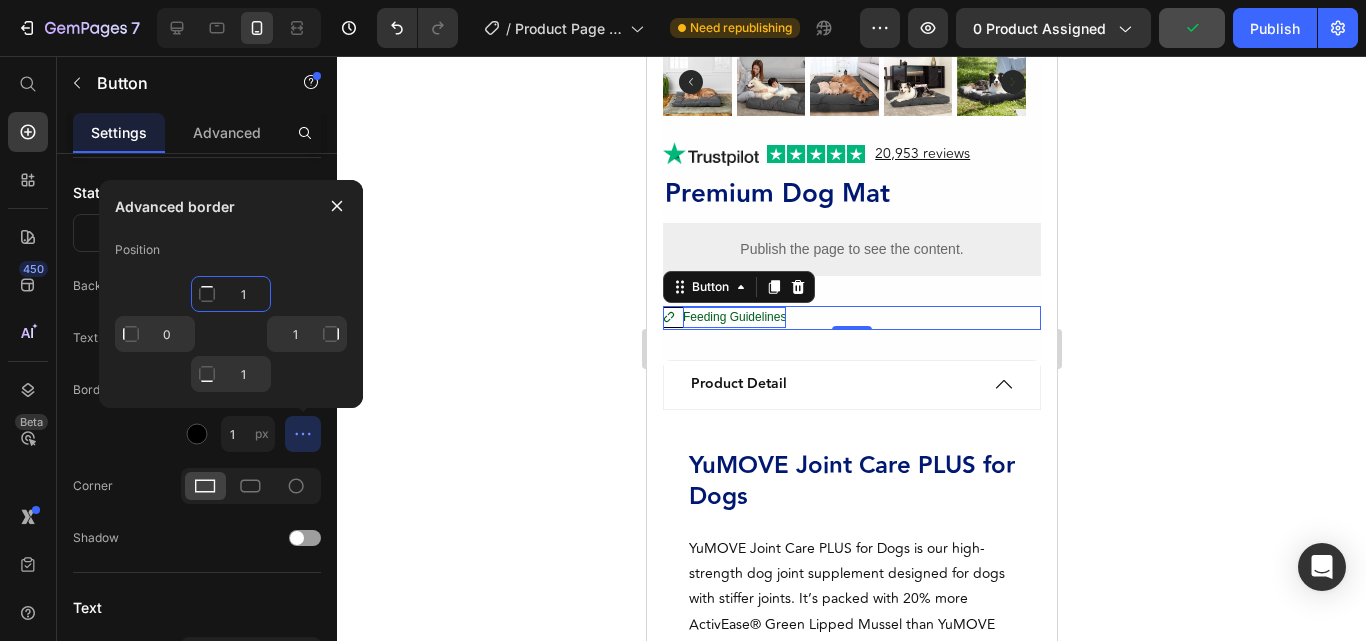 click on "1" 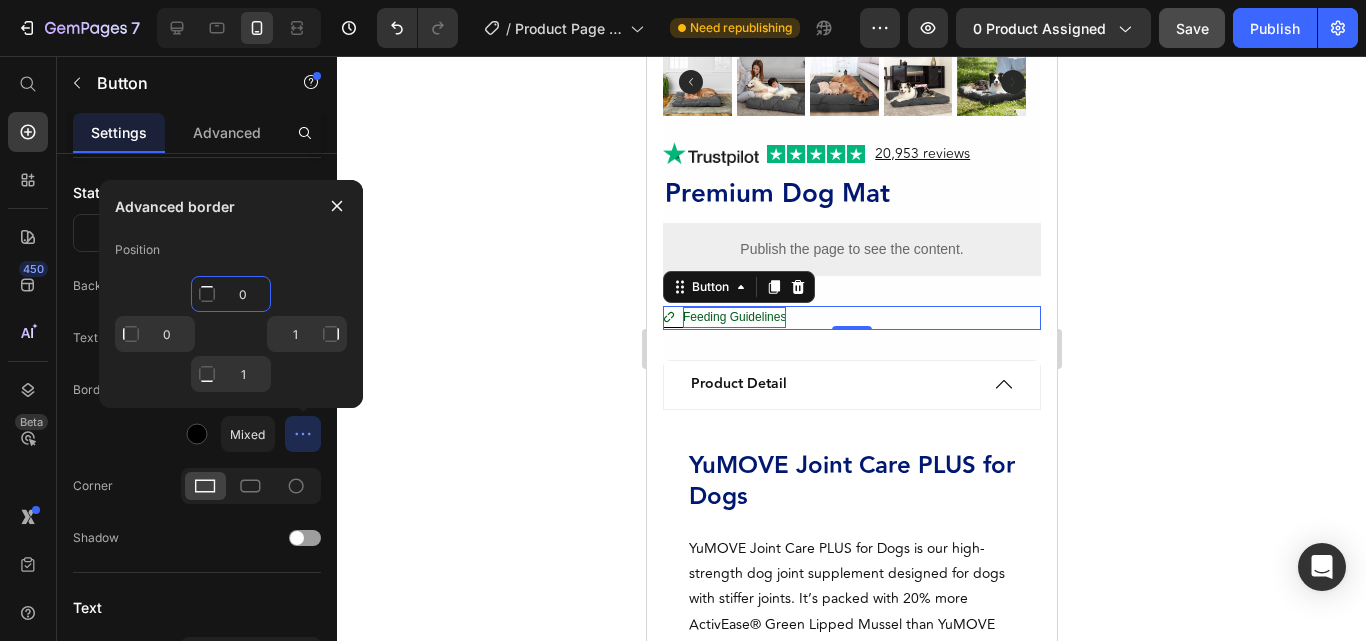 type on "0" 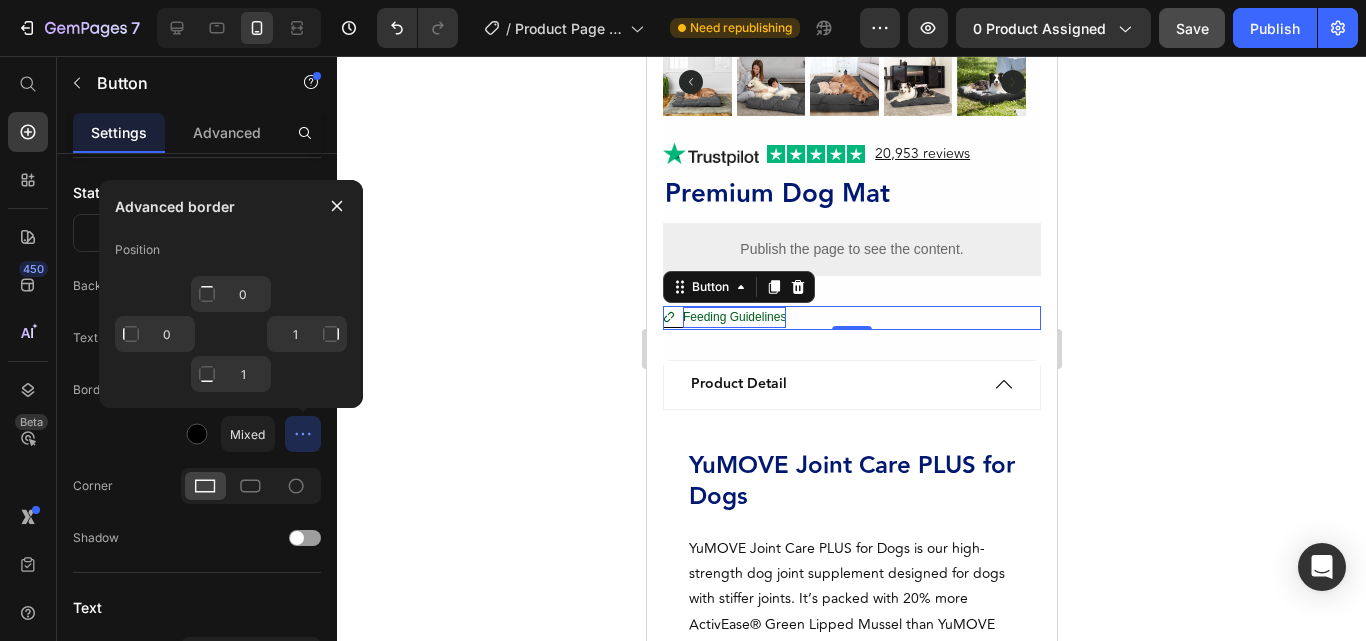 click 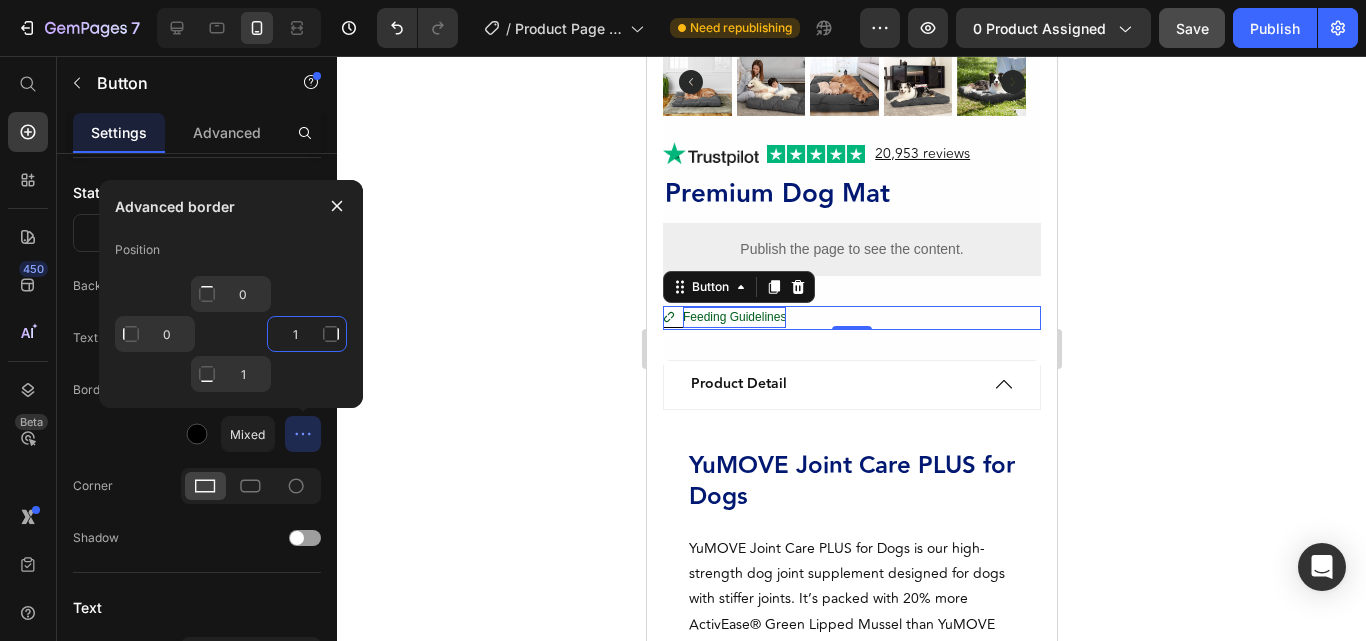 click on "1" 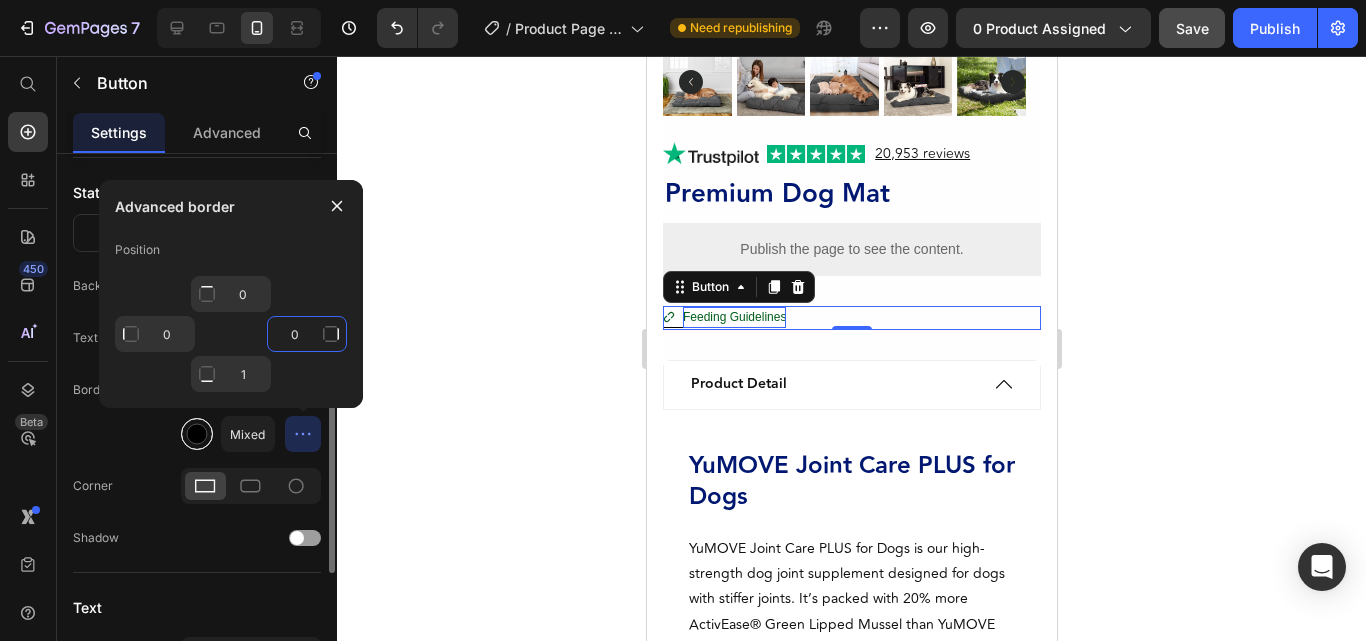 type on "0" 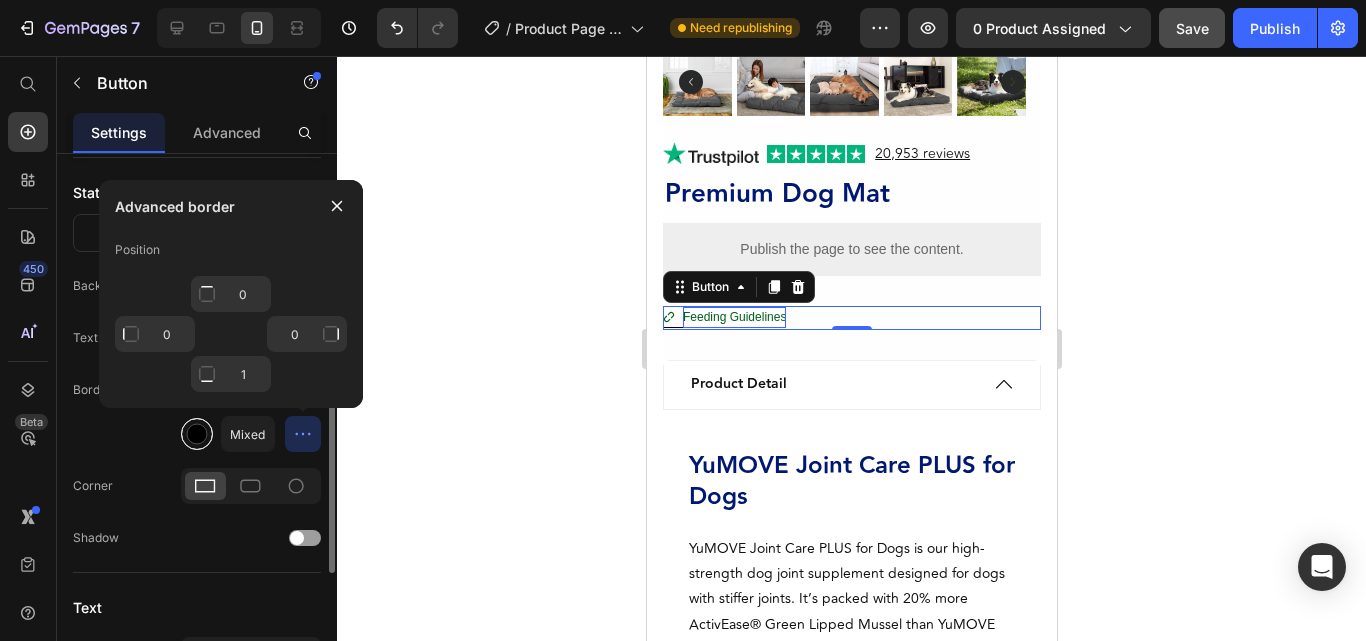 click at bounding box center [197, 434] 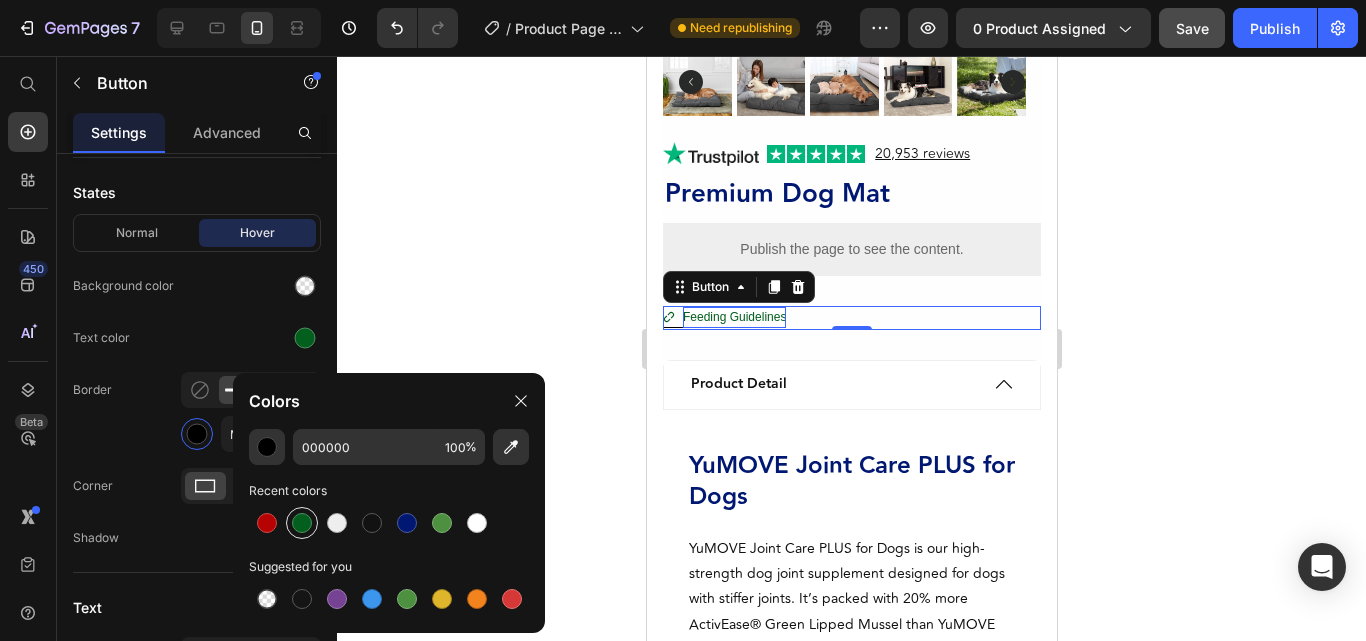 click at bounding box center (302, 523) 